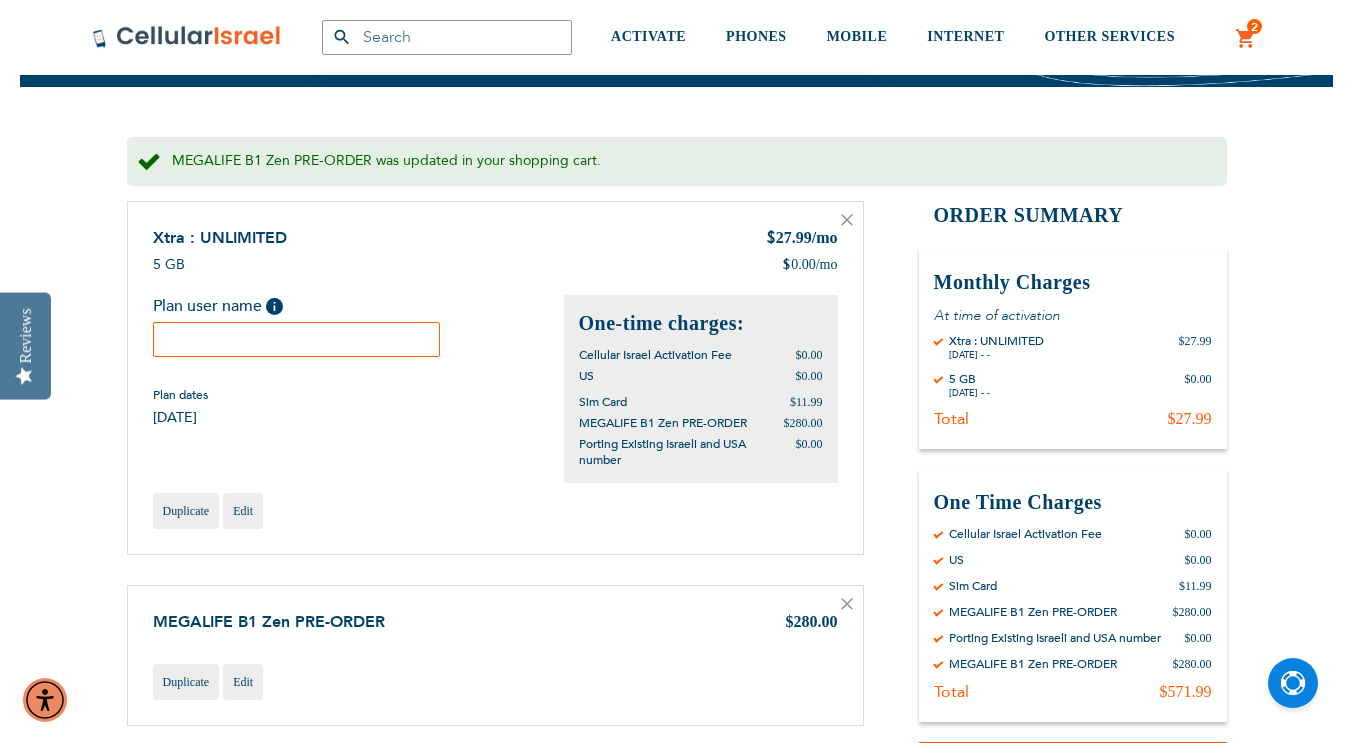 scroll, scrollTop: 234, scrollLeft: 0, axis: vertical 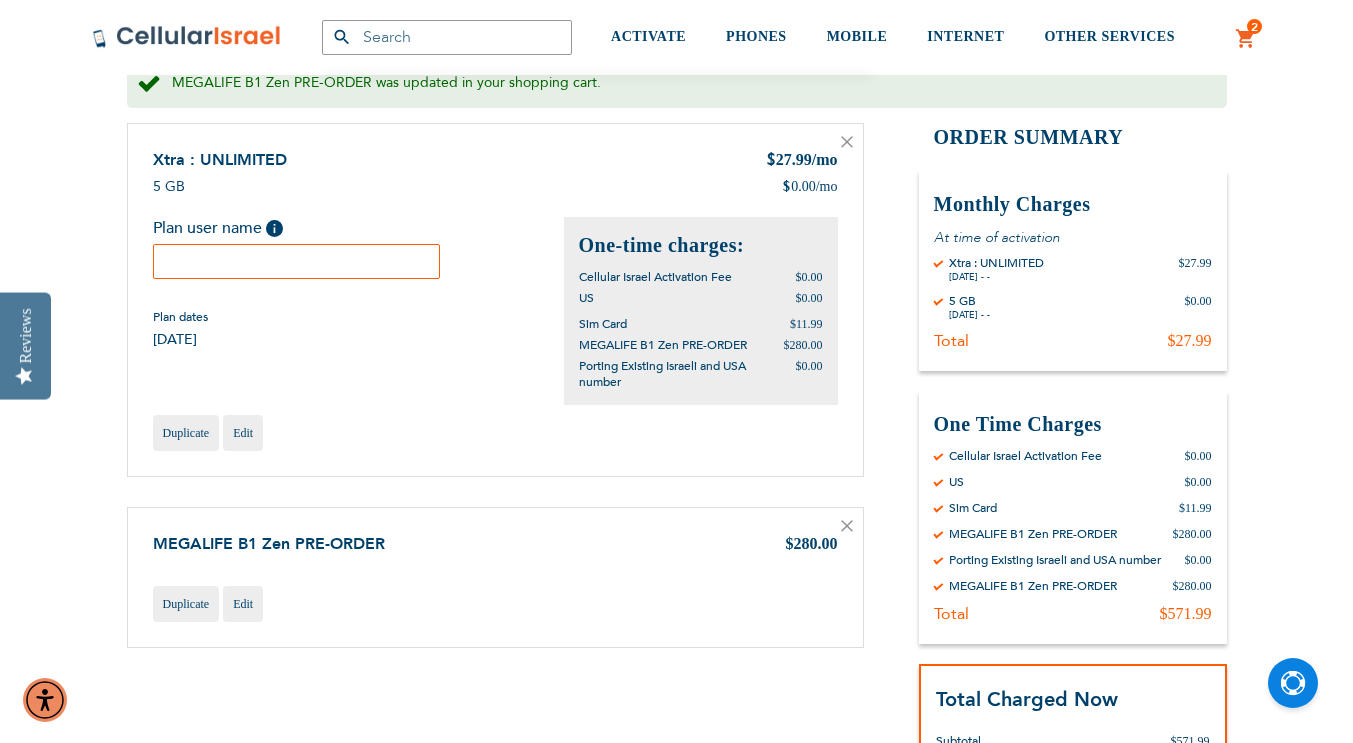 click on "MEGALIFE B1 Zen PRE-ORDER" at bounding box center [1033, 586] 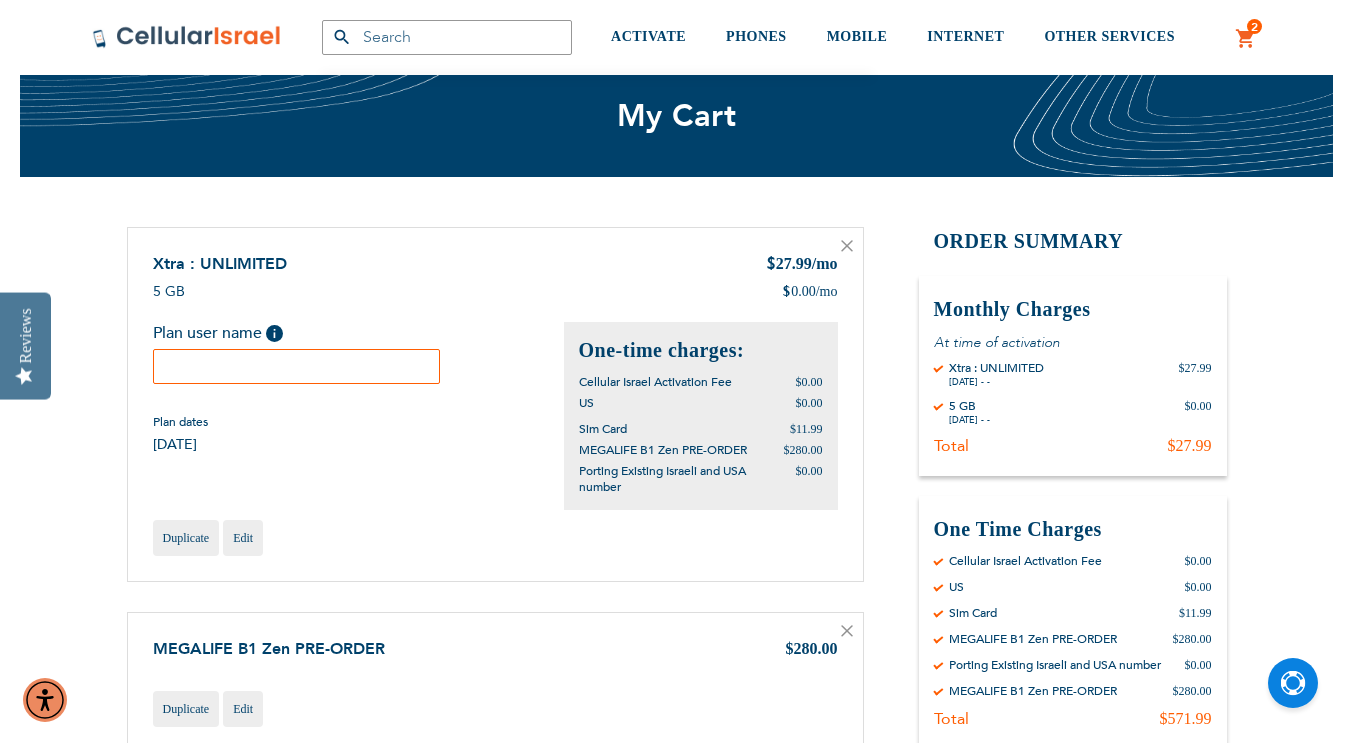 scroll, scrollTop: 49, scrollLeft: 0, axis: vertical 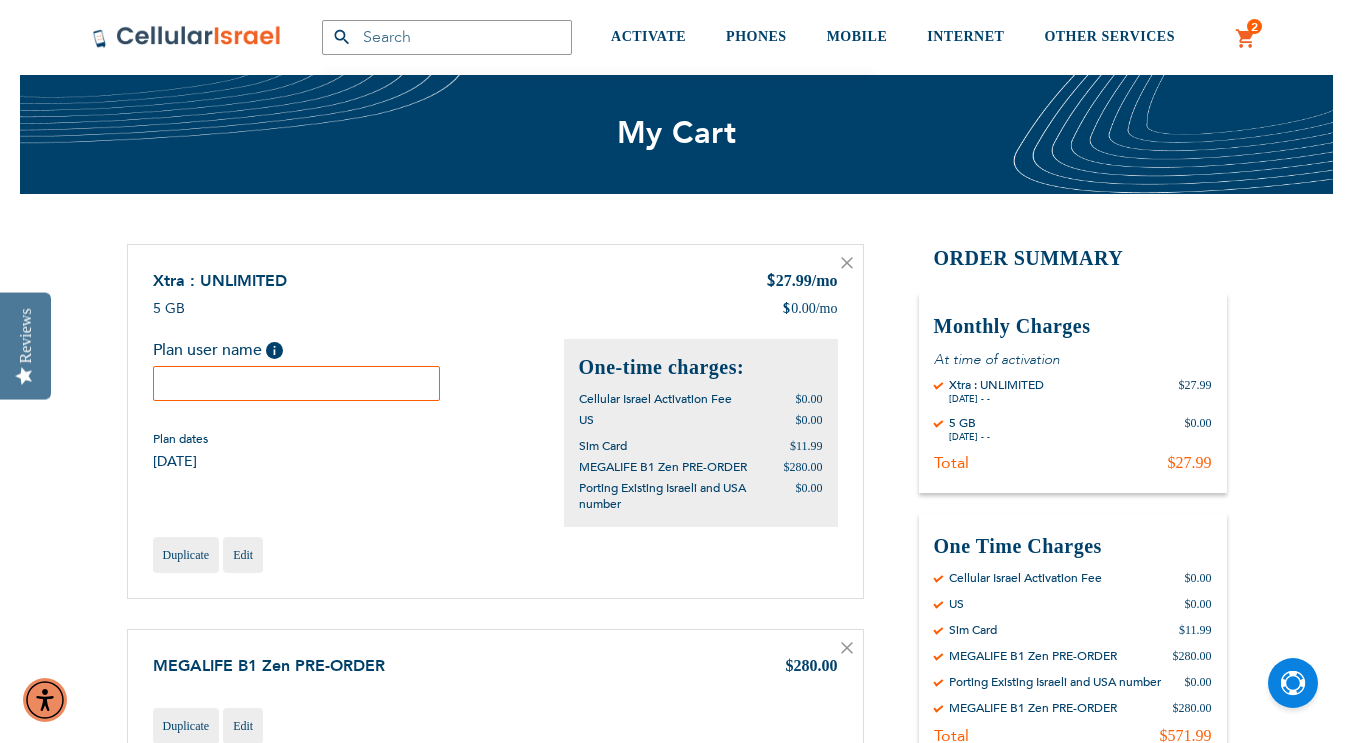 click 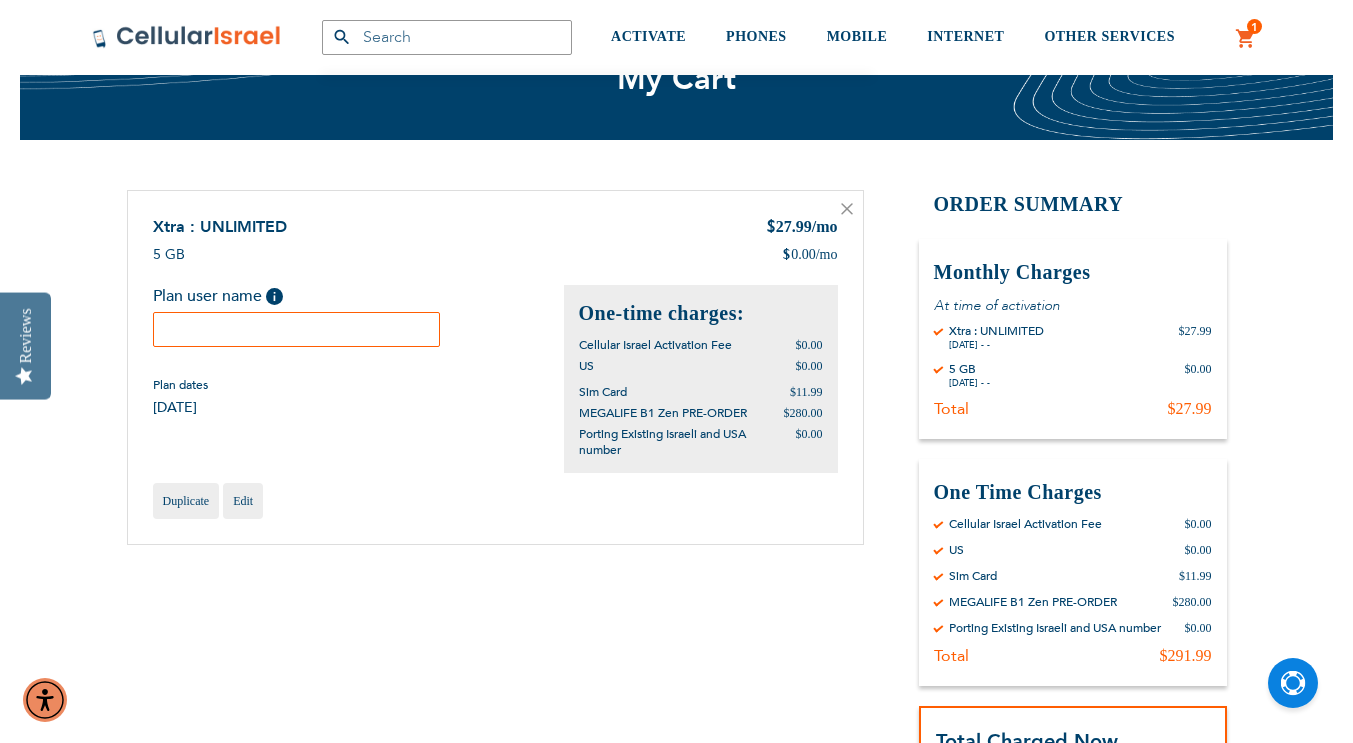 scroll, scrollTop: 0, scrollLeft: 0, axis: both 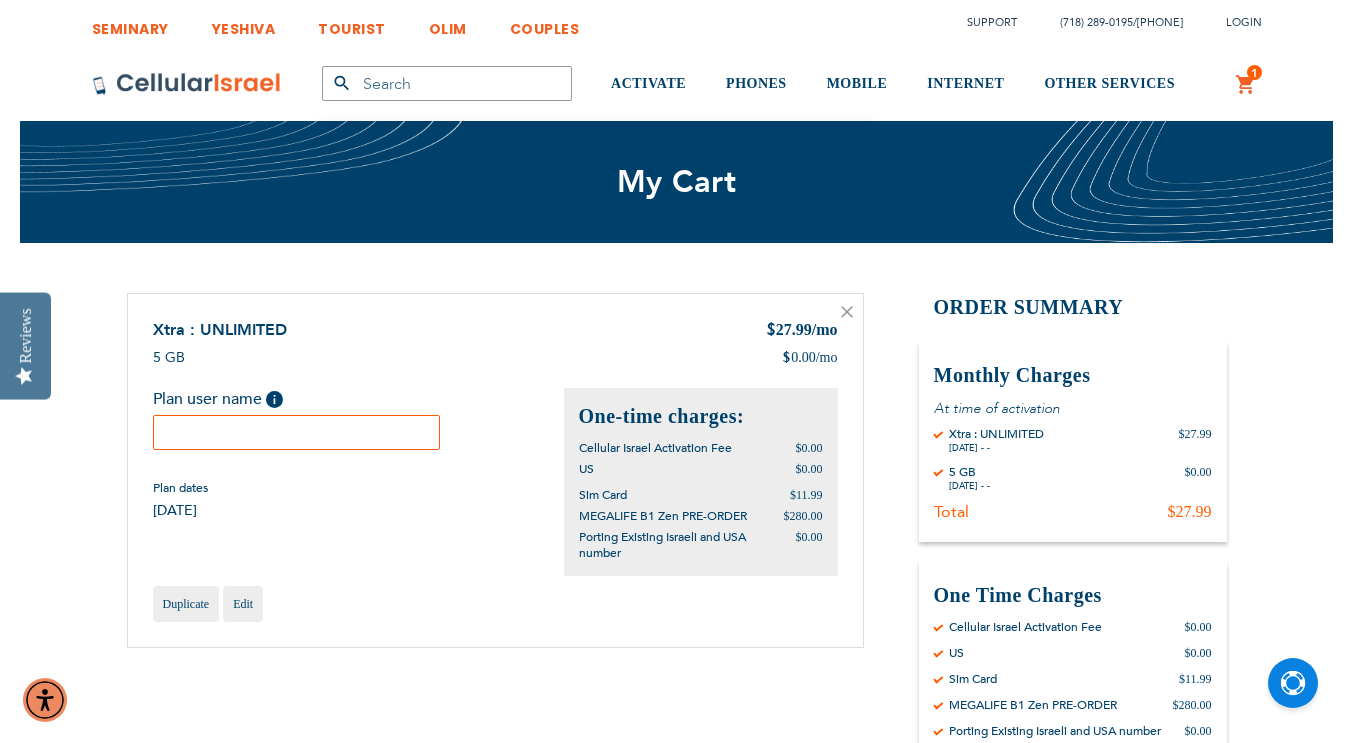 click at bounding box center (297, 432) 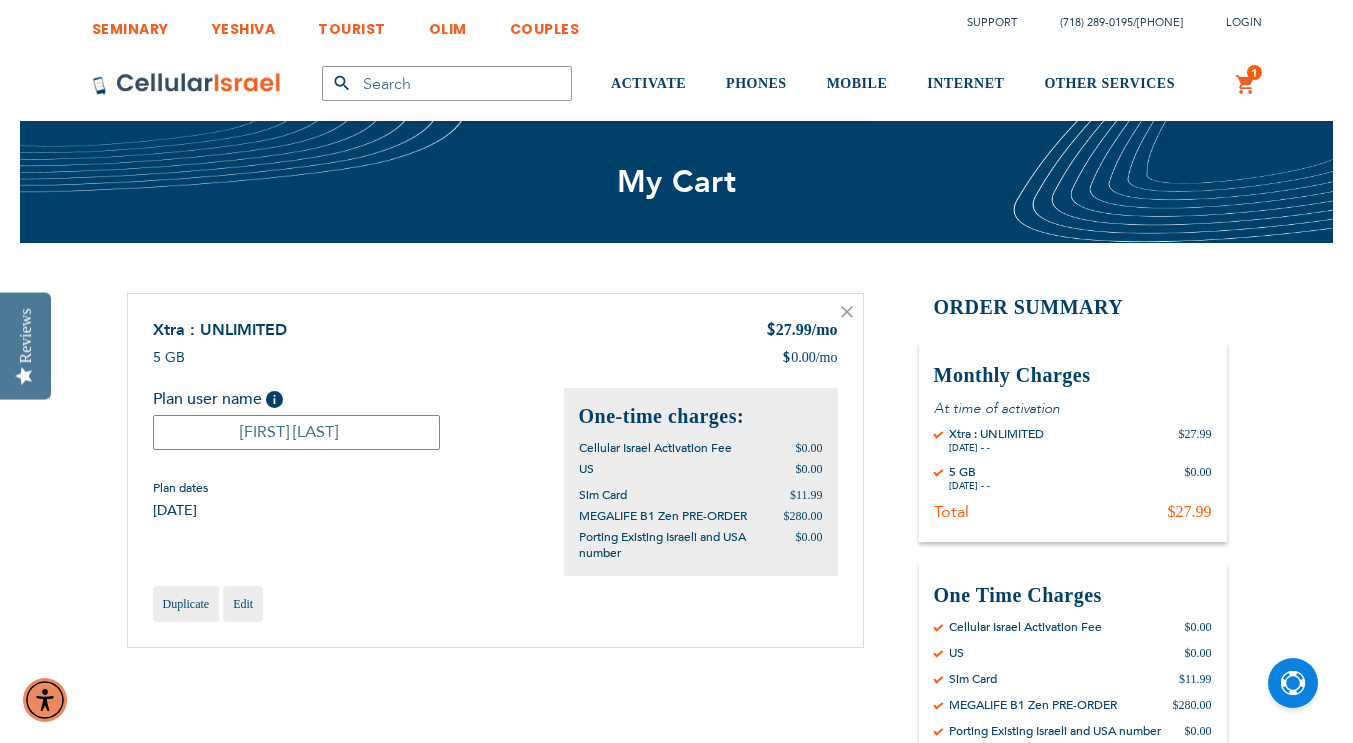 type on "Dovid Halpert" 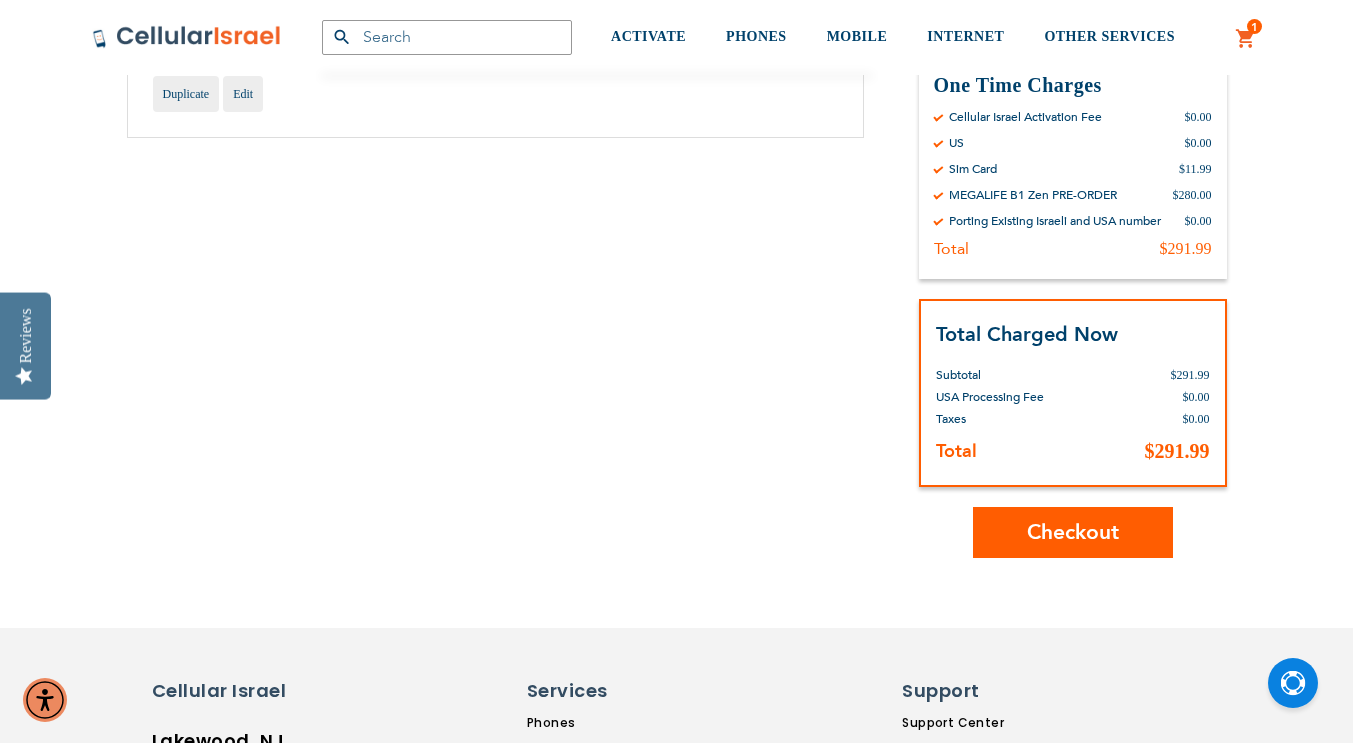 scroll, scrollTop: 513, scrollLeft: 0, axis: vertical 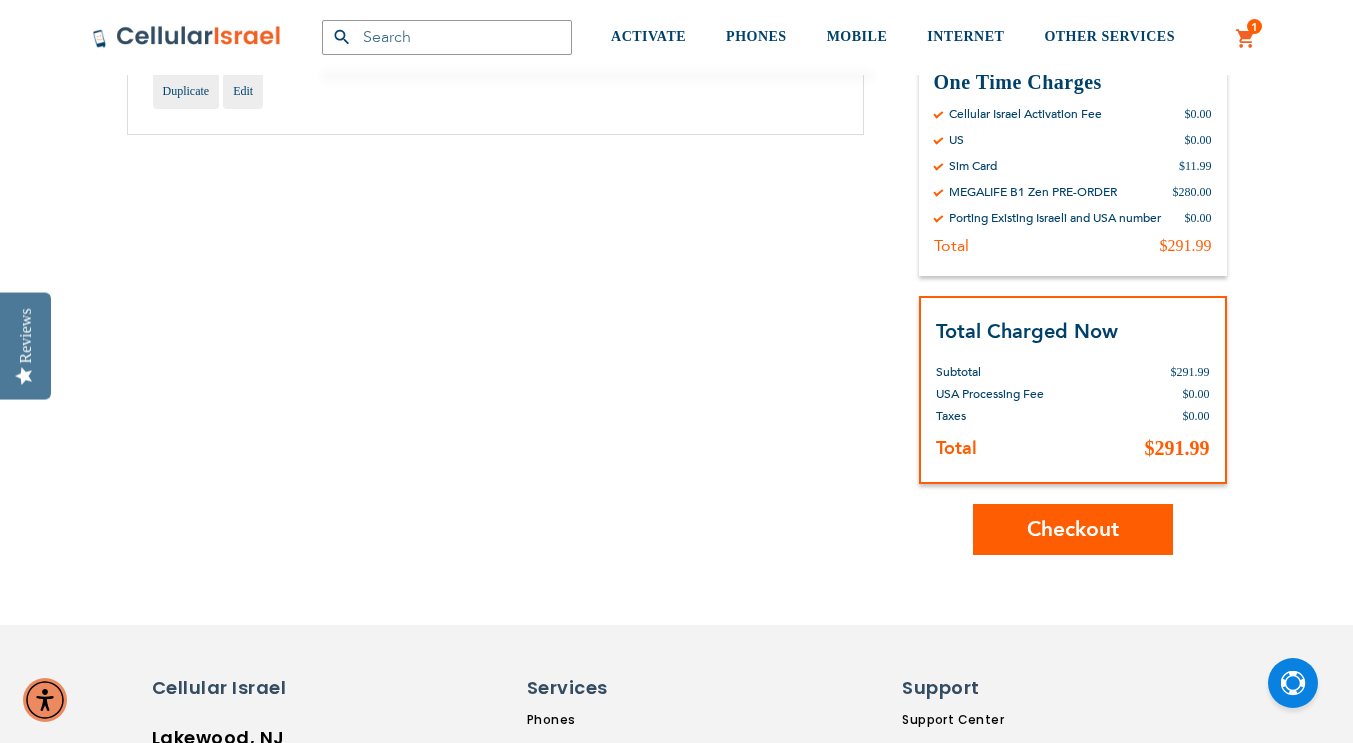 click on "Checkout" at bounding box center (1073, 529) 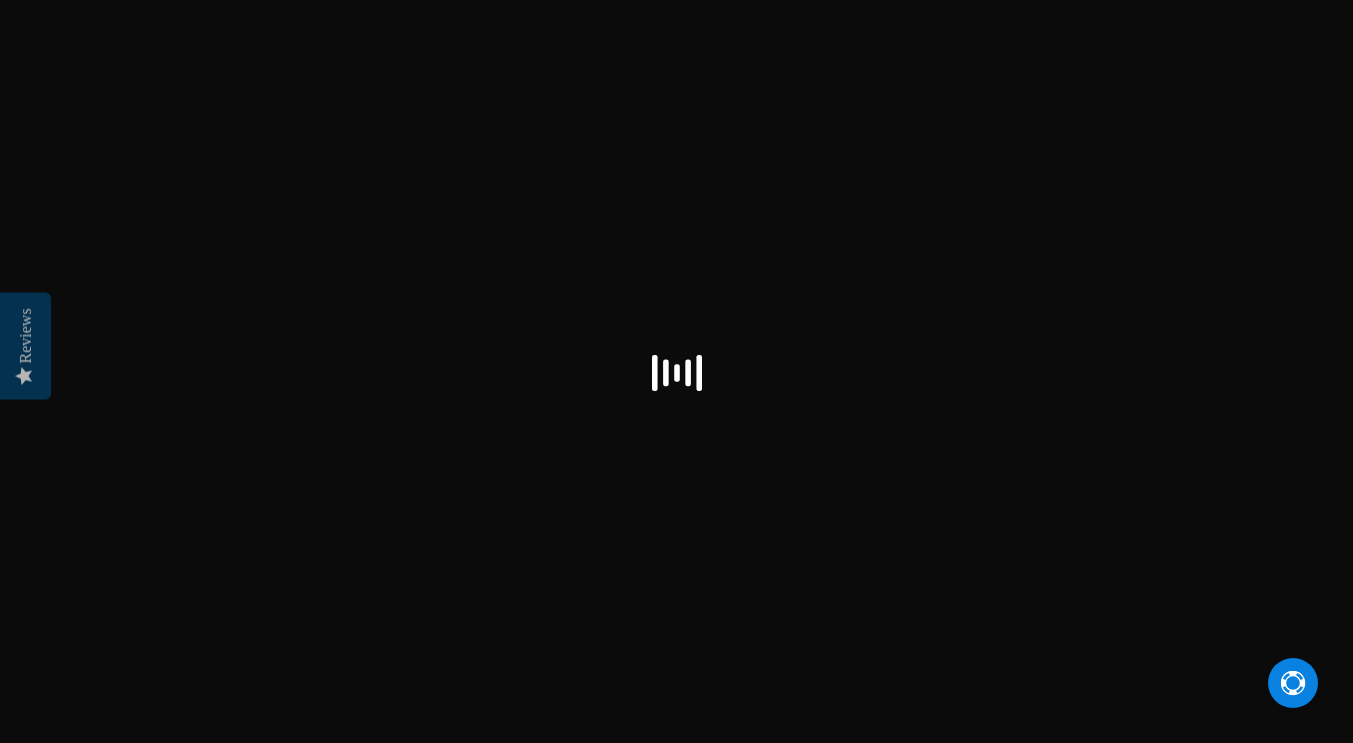 scroll, scrollTop: 0, scrollLeft: 0, axis: both 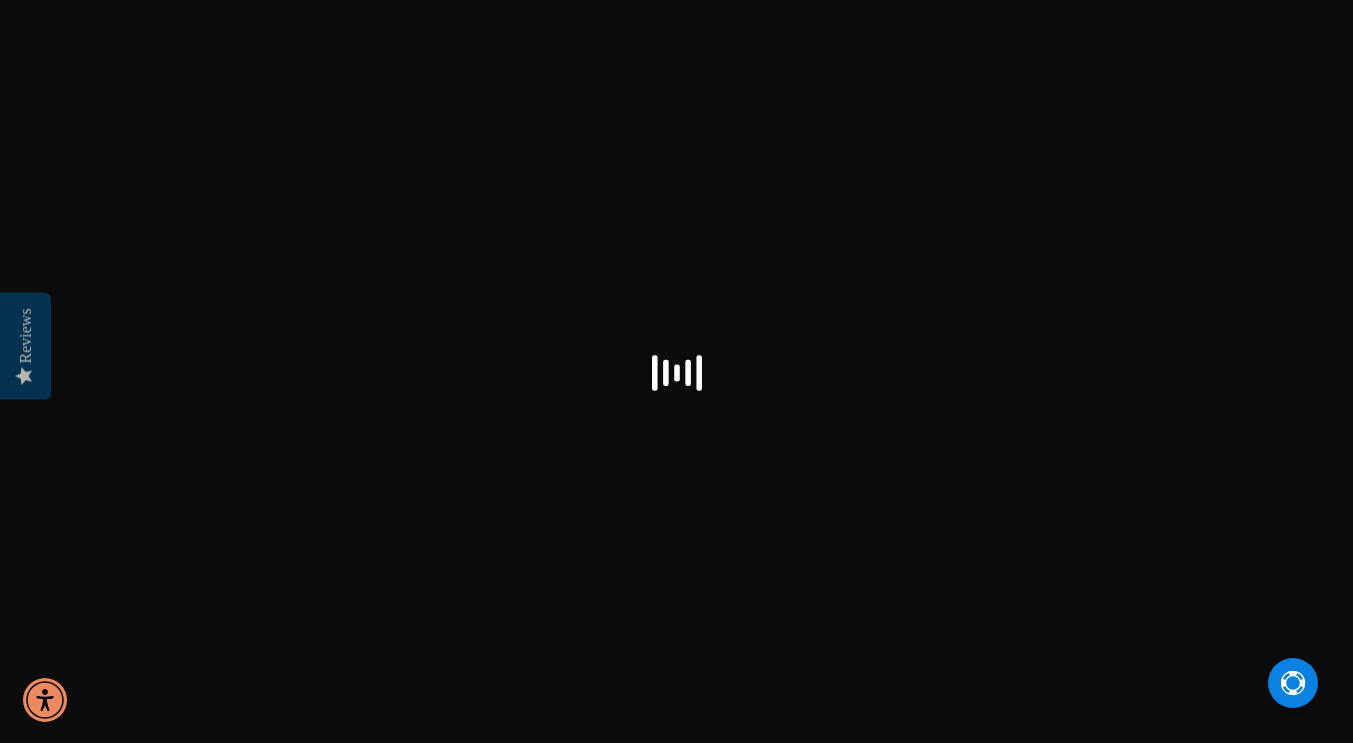select on "US" 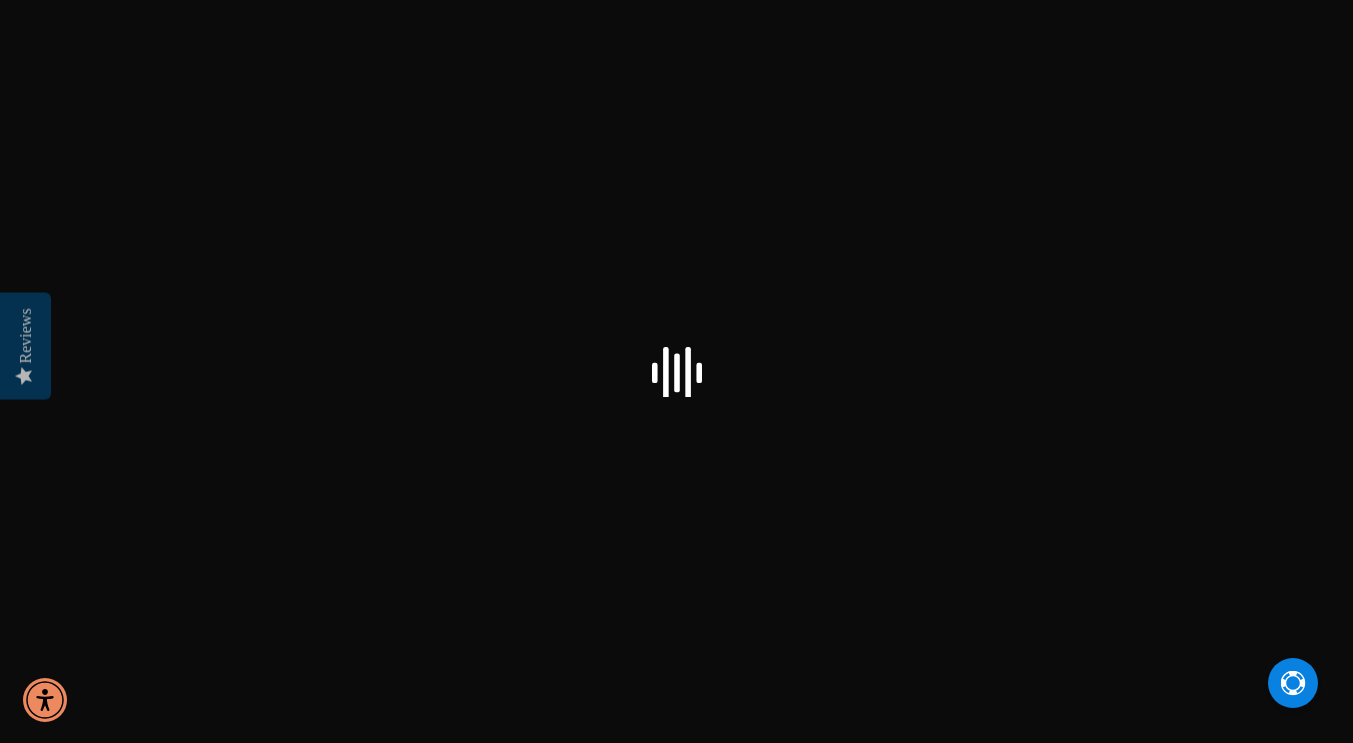 checkbox on "false" 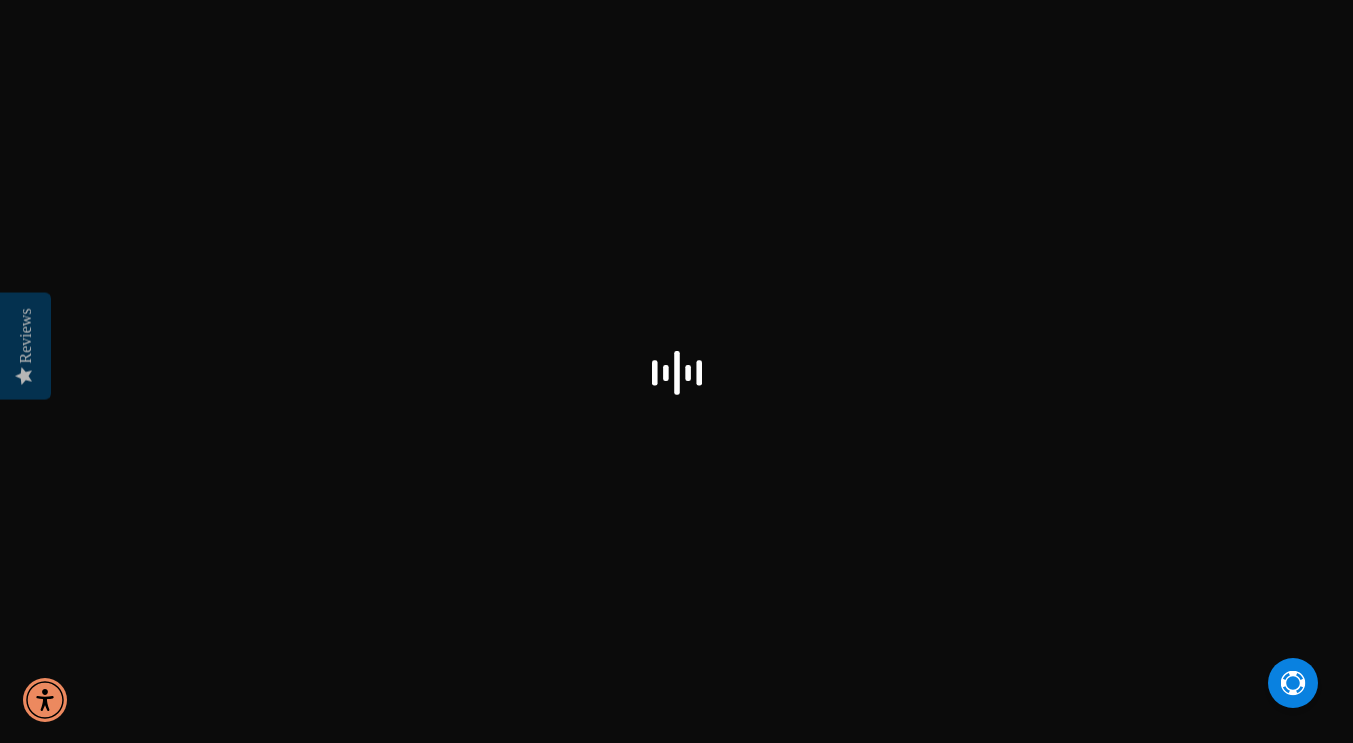 select on "US" 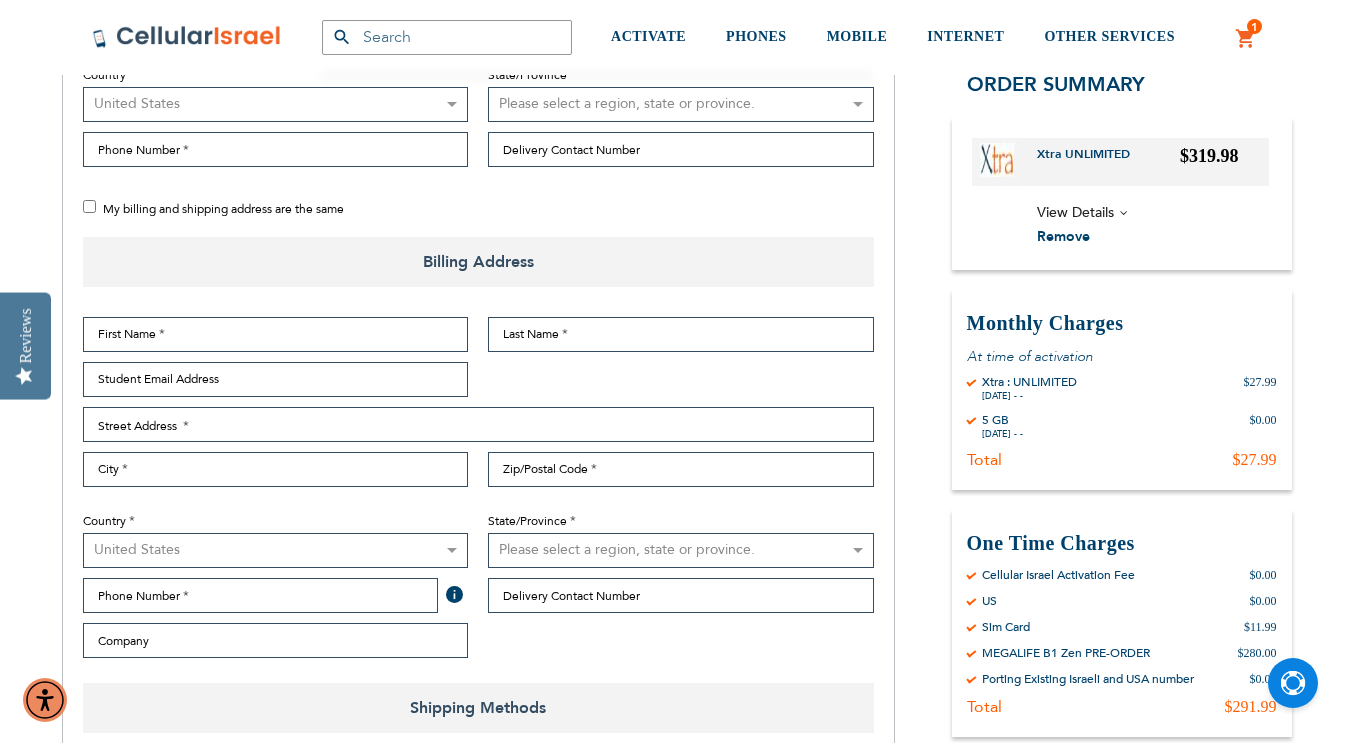 scroll, scrollTop: 639, scrollLeft: 0, axis: vertical 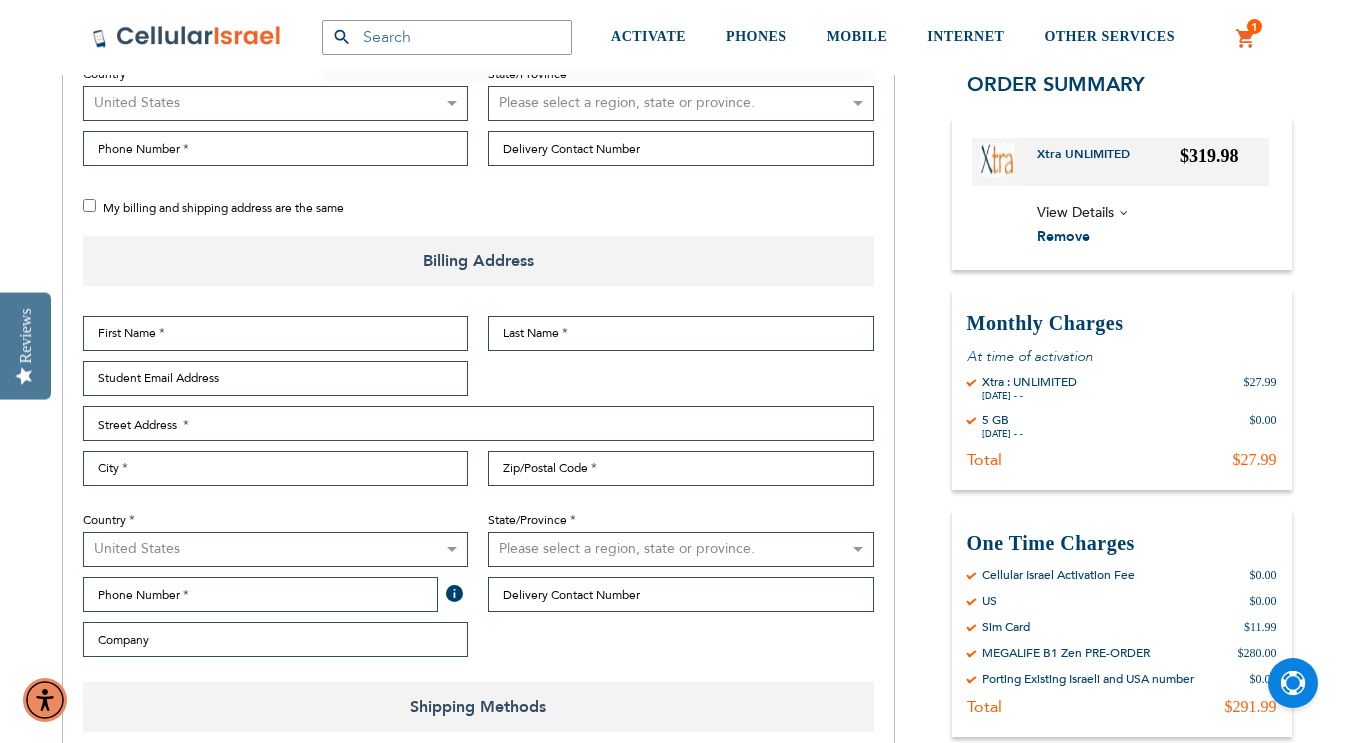 click on "Porting Existing Israeli and USA number" at bounding box center (1088, 678) 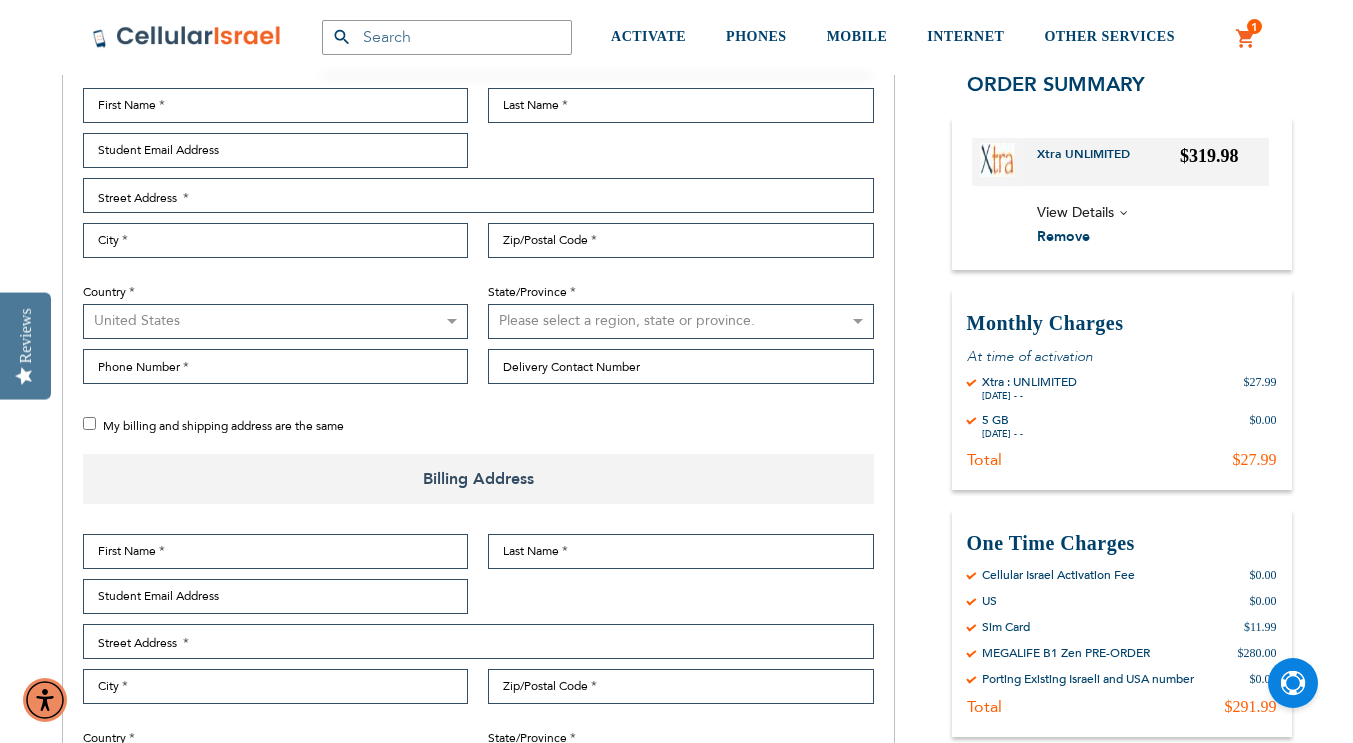 scroll, scrollTop: 152, scrollLeft: 0, axis: vertical 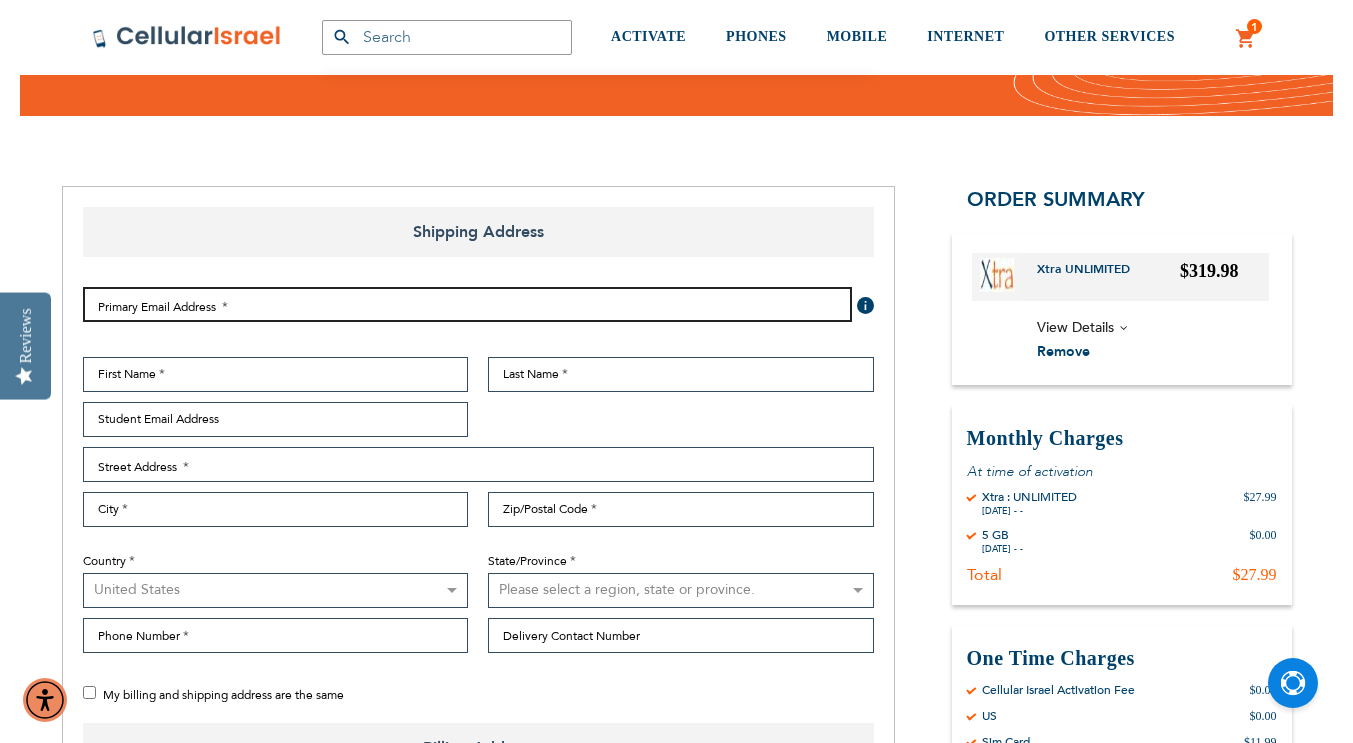 click on "Email Address" at bounding box center (467, 304) 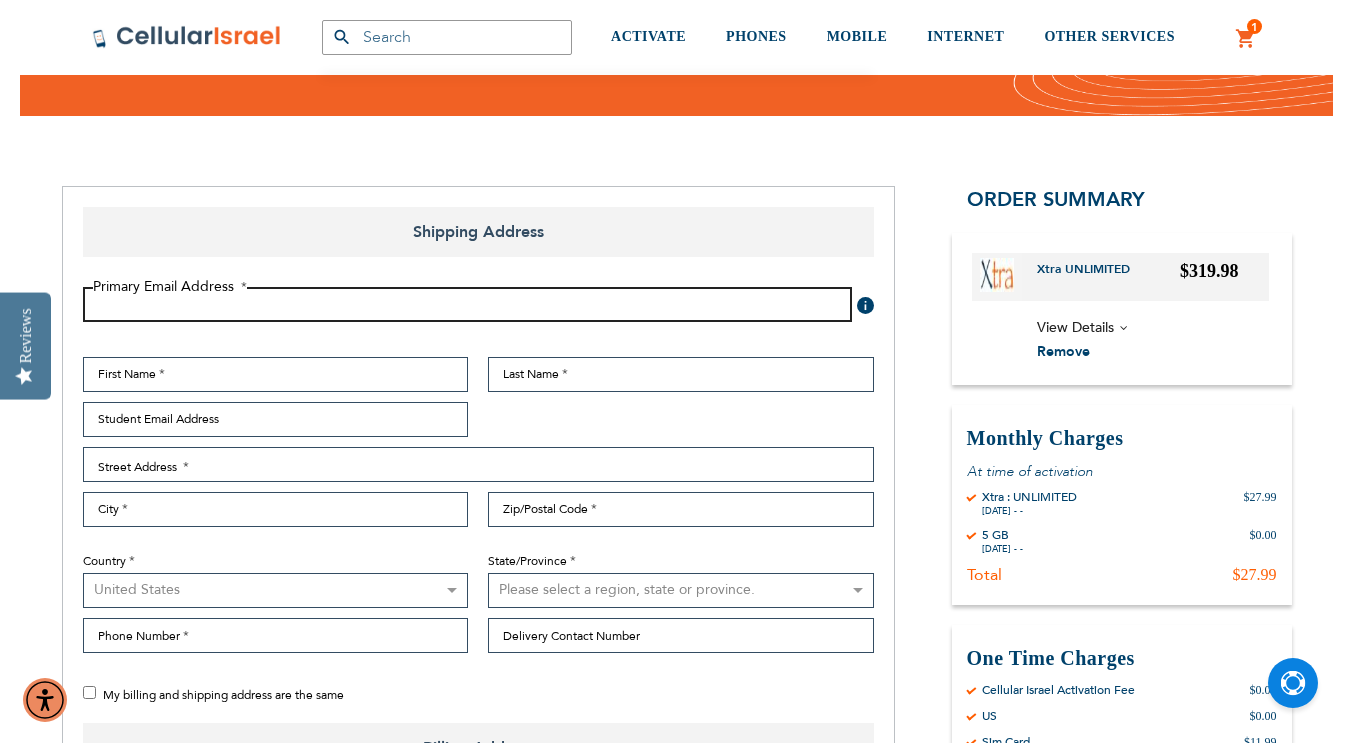 type on "[EMAIL]" 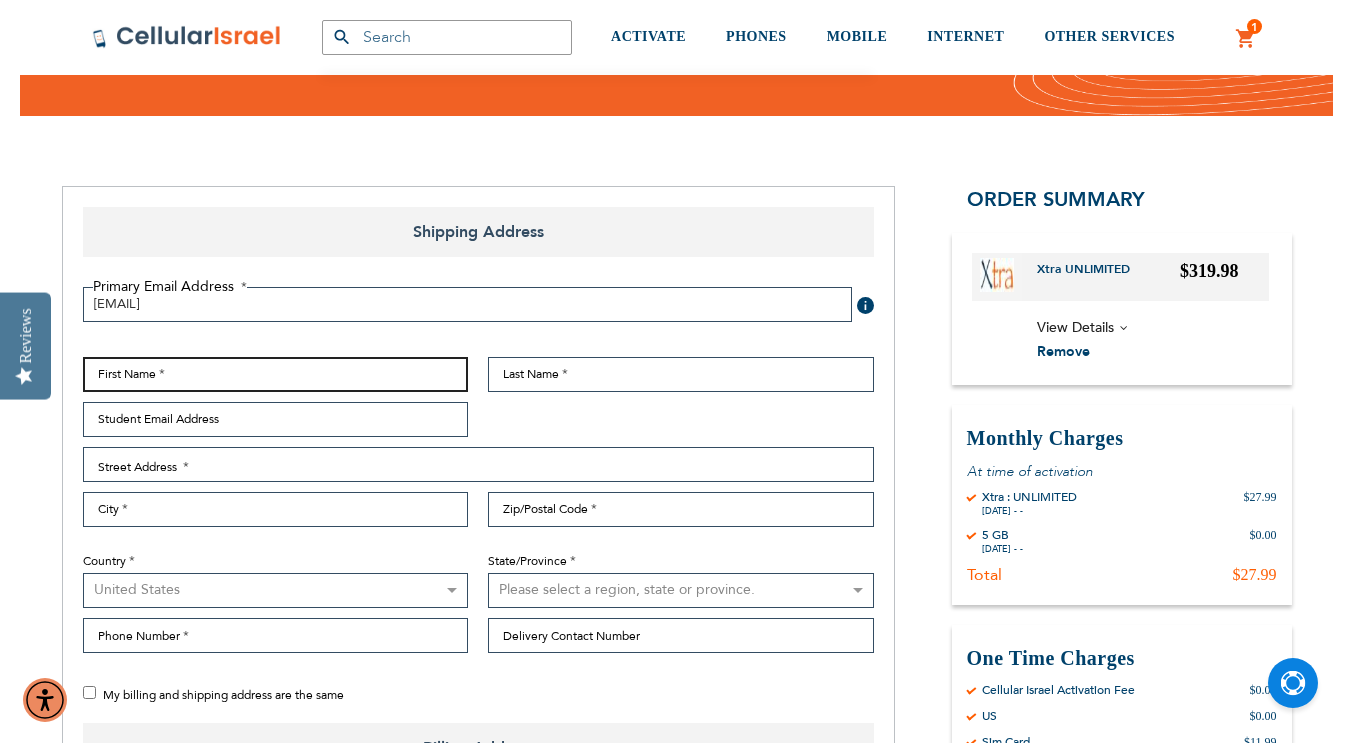 click on "First Name" at bounding box center (276, 374) 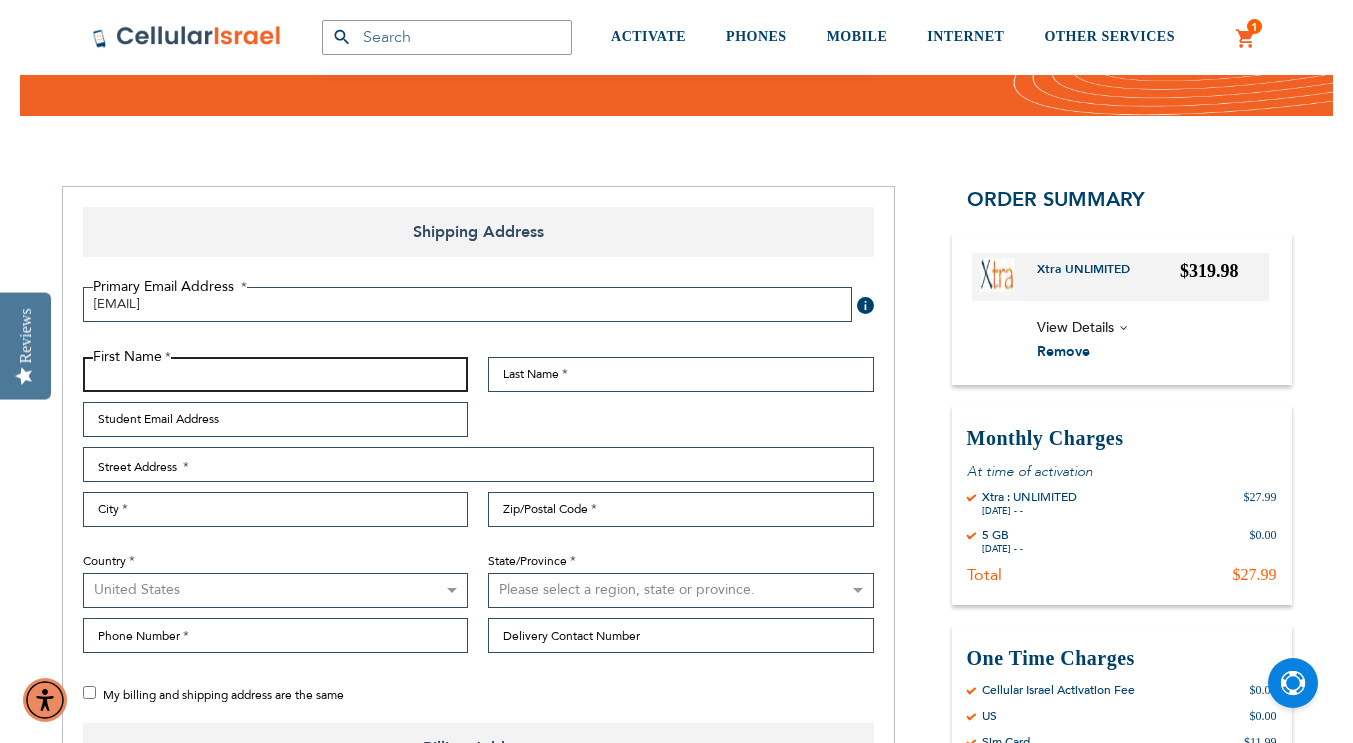 type on "[FIRST]" 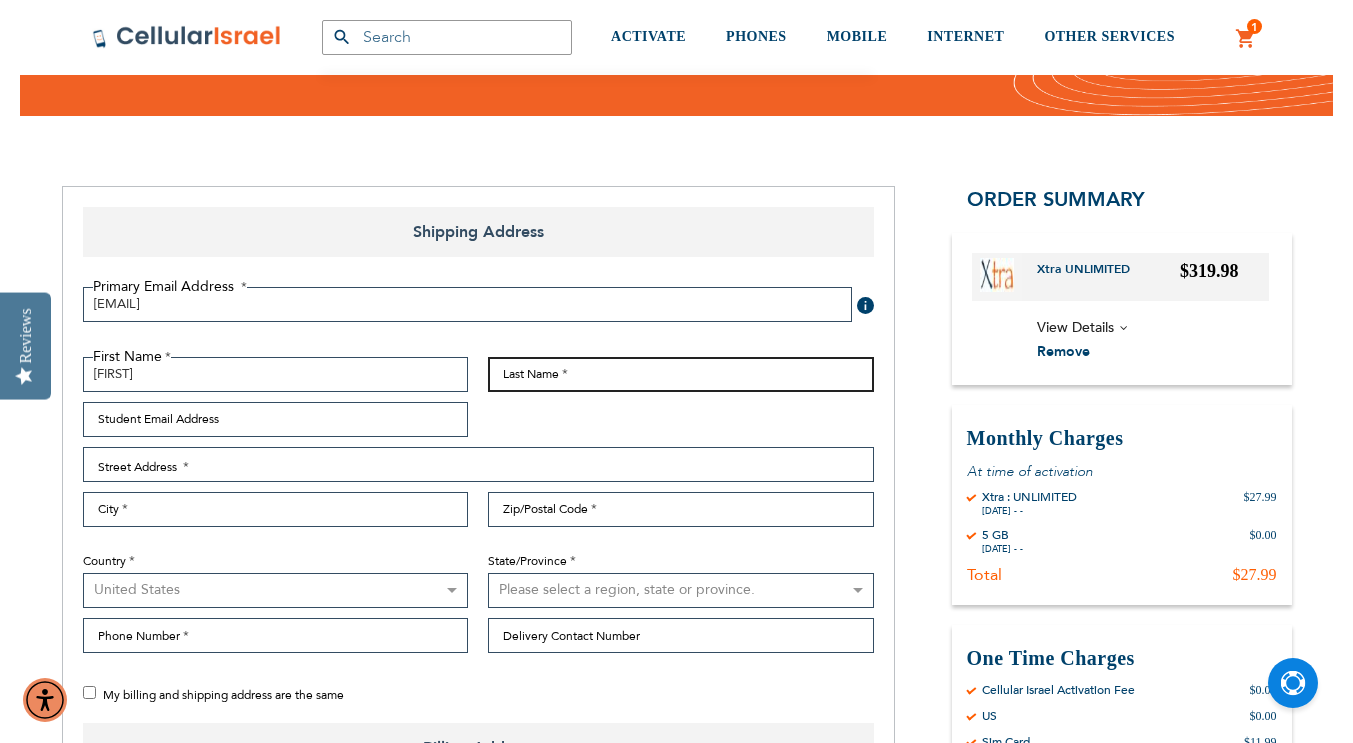 type on "[LAST]" 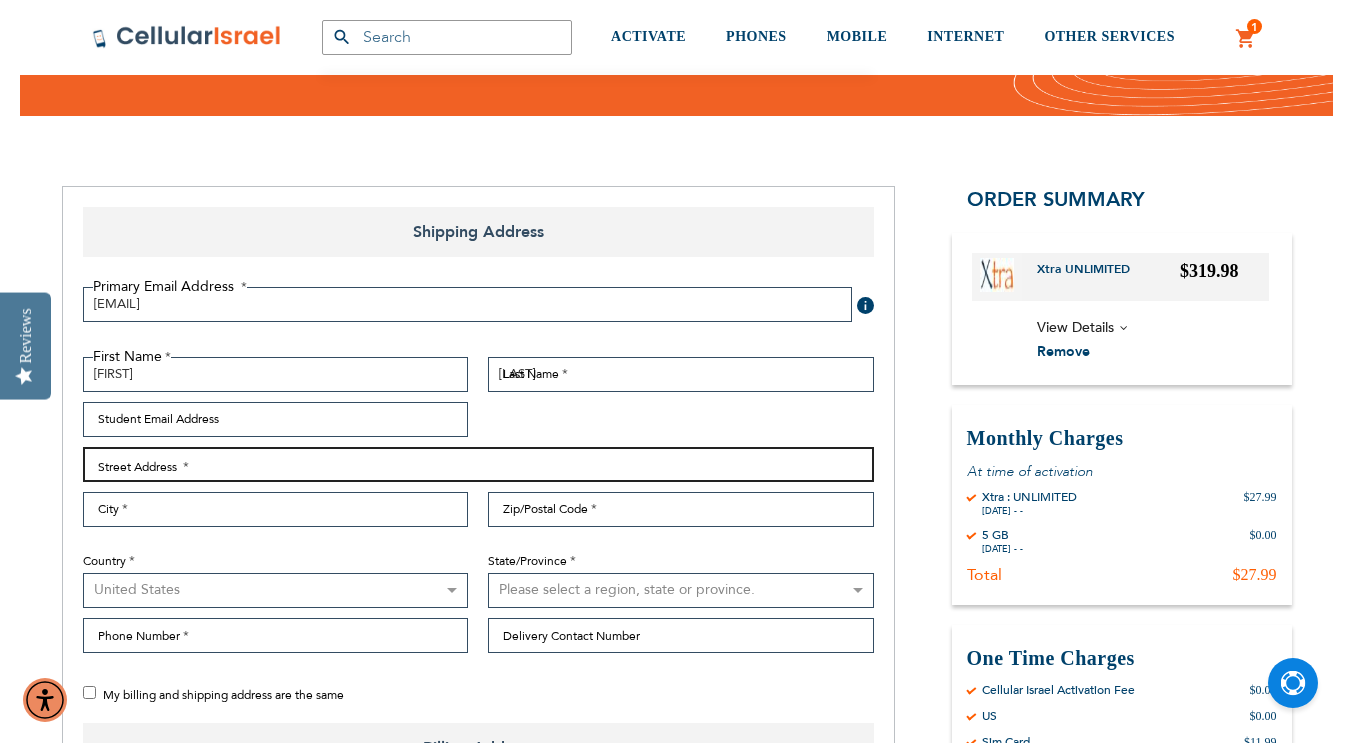 type on "[NUMBER] [STREET] [STREET]" 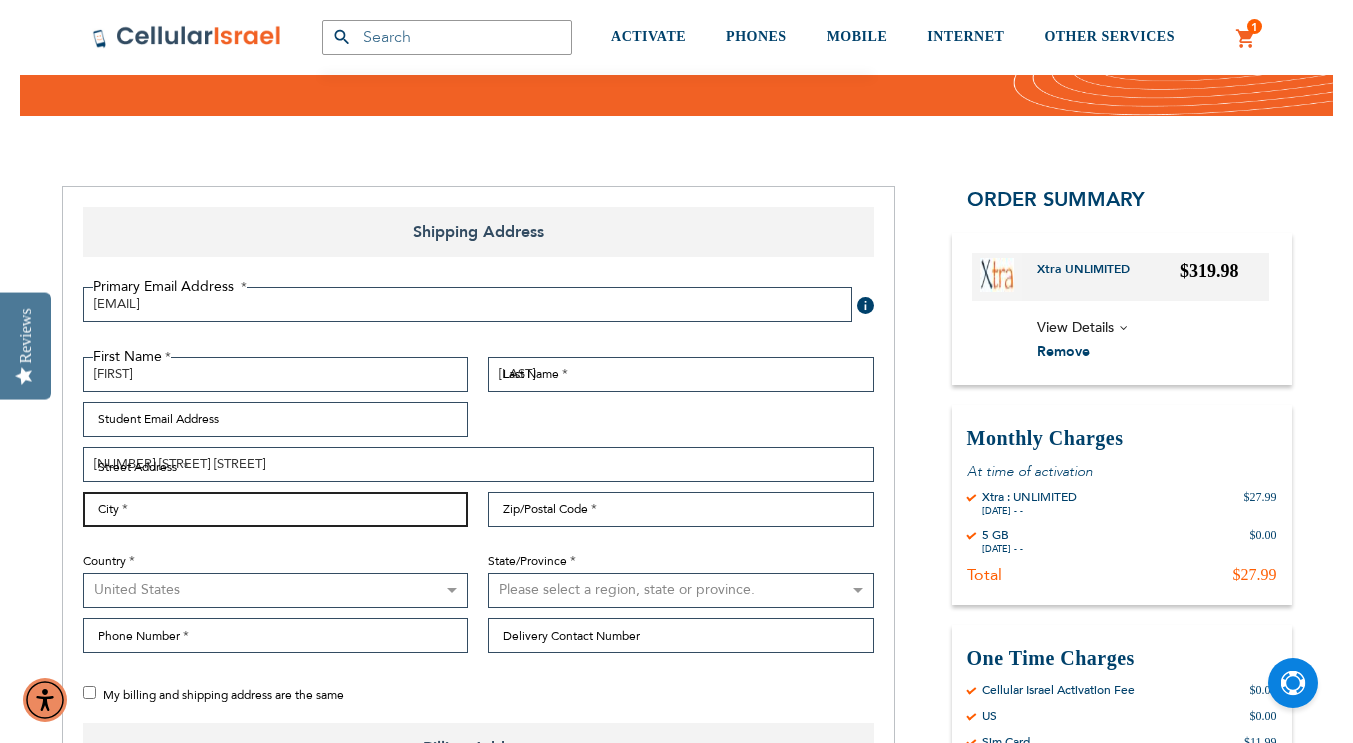 type on "[CITY]" 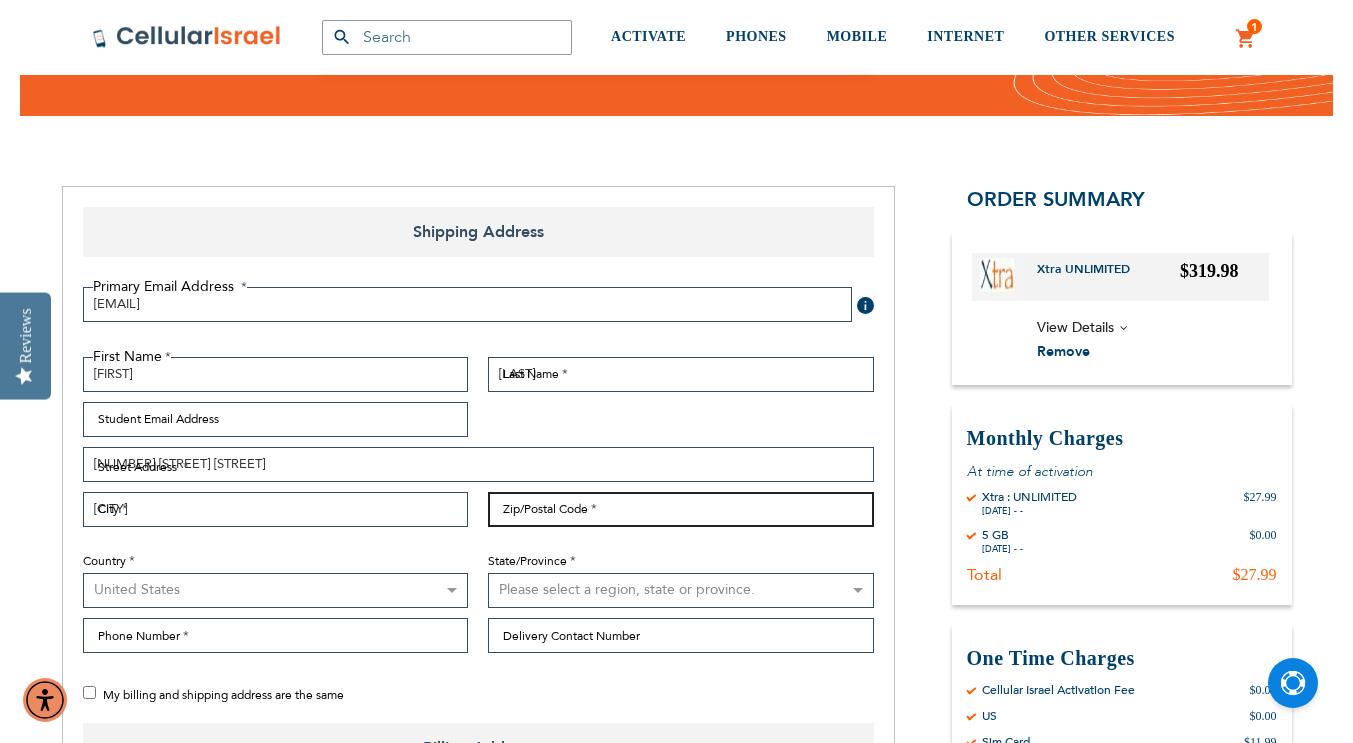 type on "[POSTAL_CODE]" 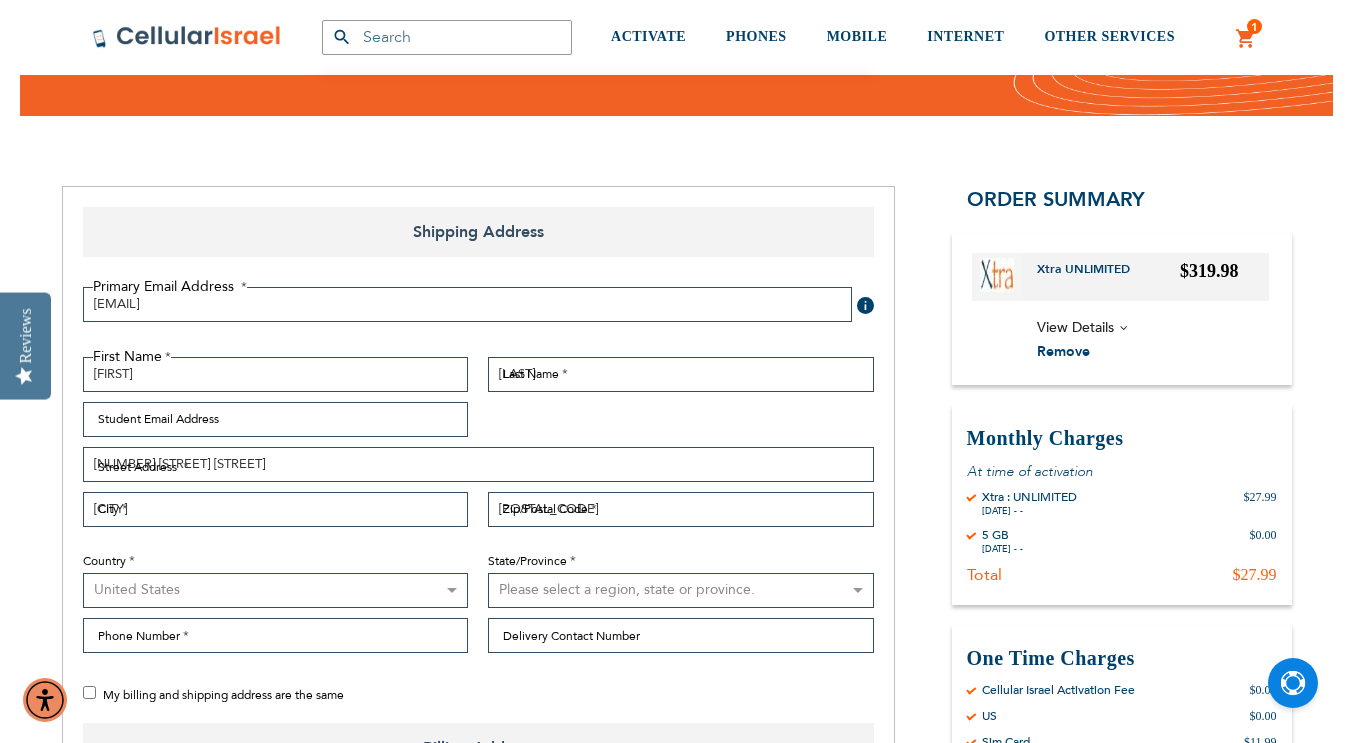 select on "43" 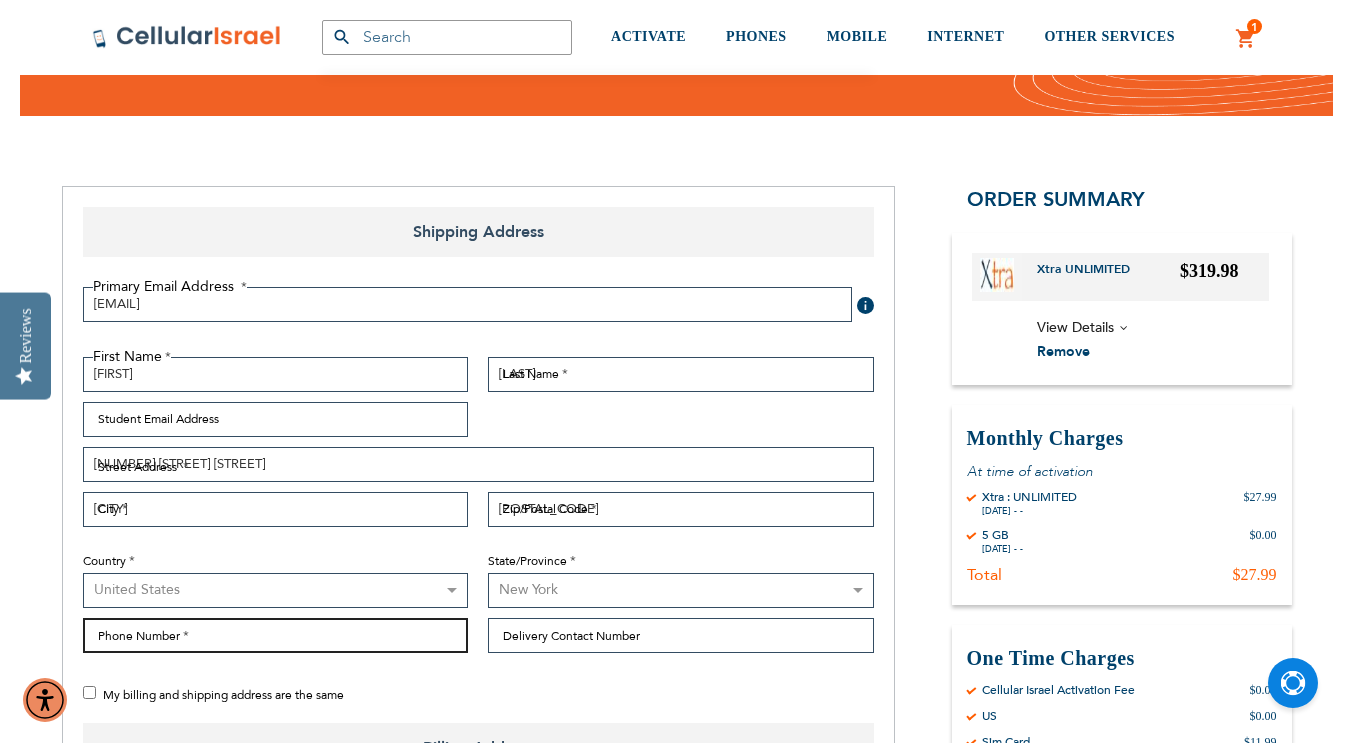 type on "[PHONE]" 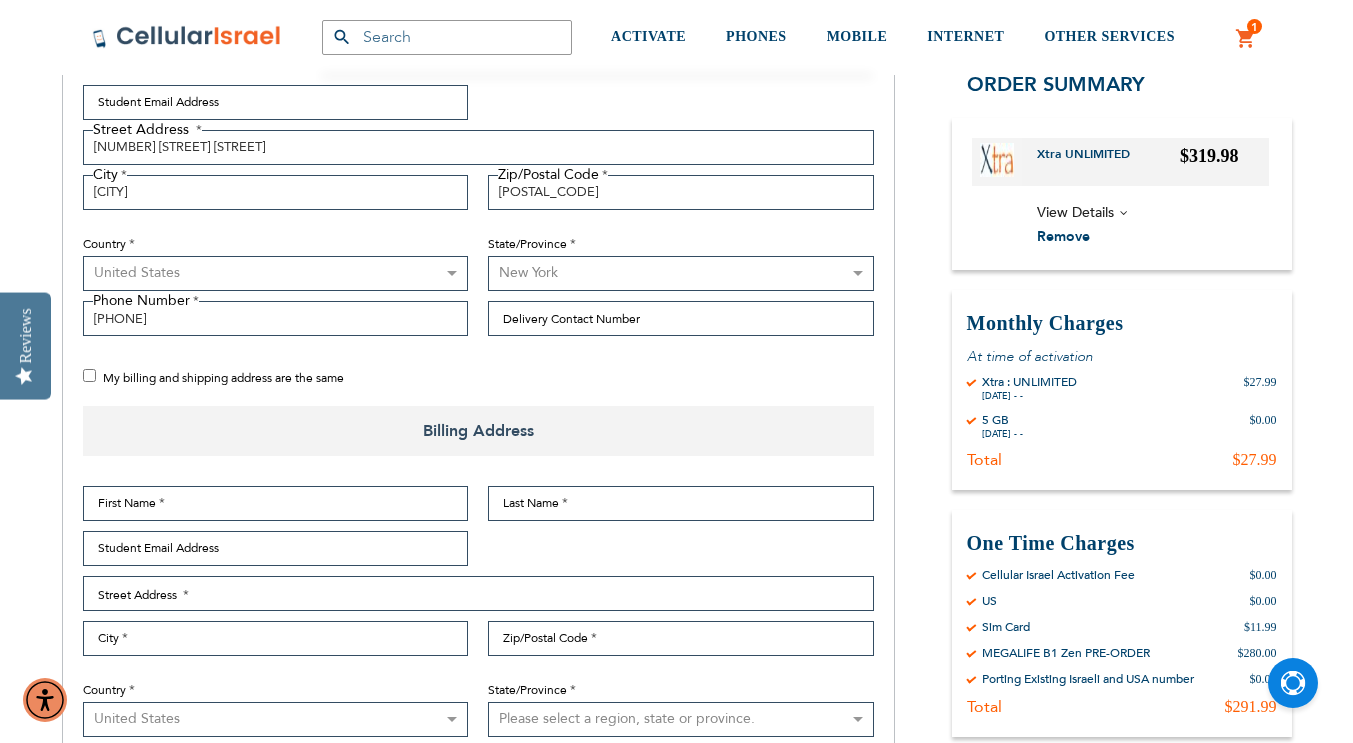 scroll, scrollTop: 470, scrollLeft: 0, axis: vertical 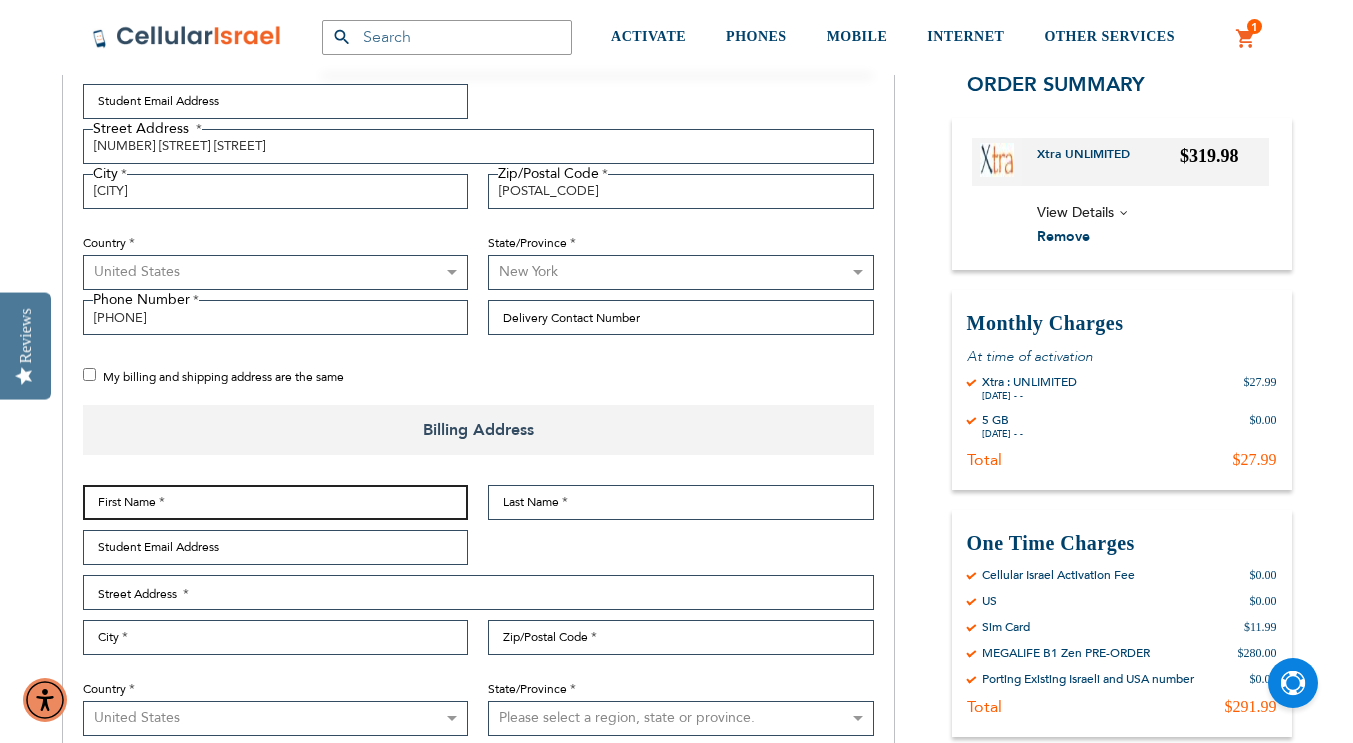 click on "First Name" at bounding box center [276, 502] 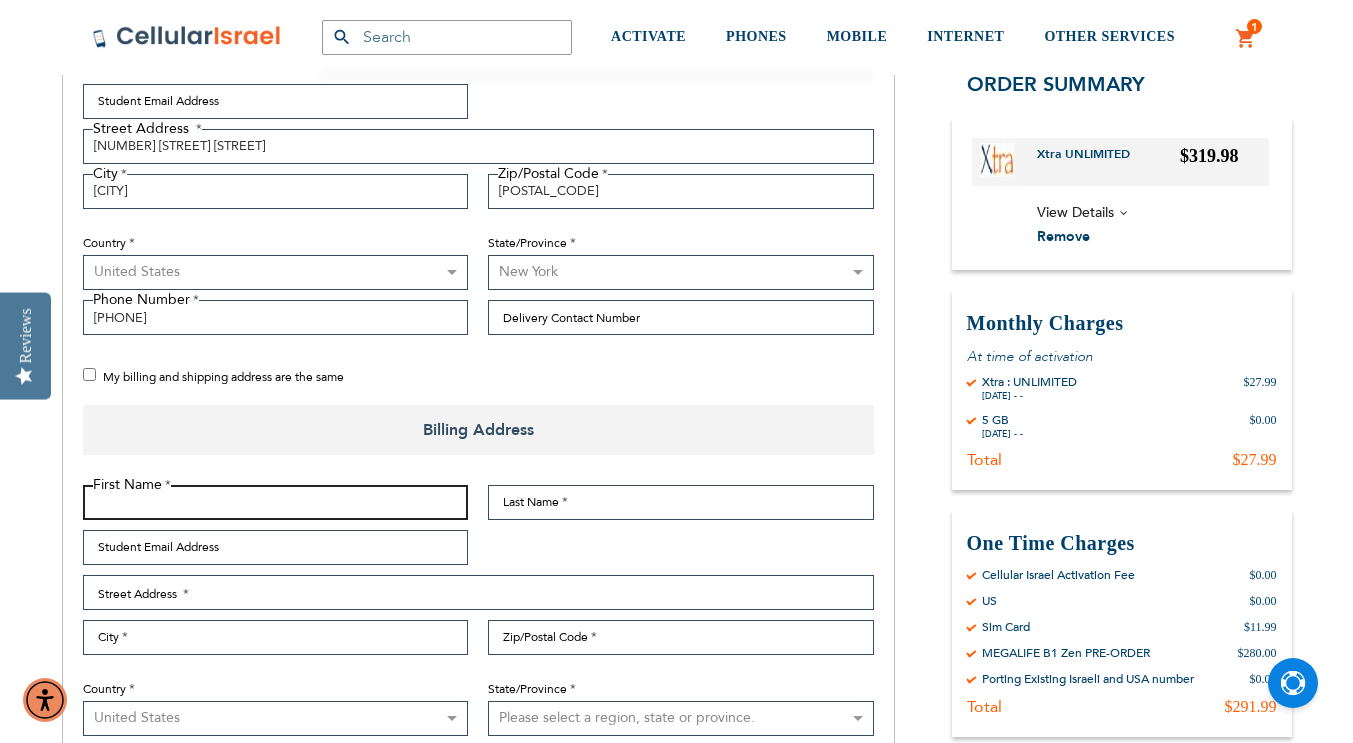 type on "[FIRST]" 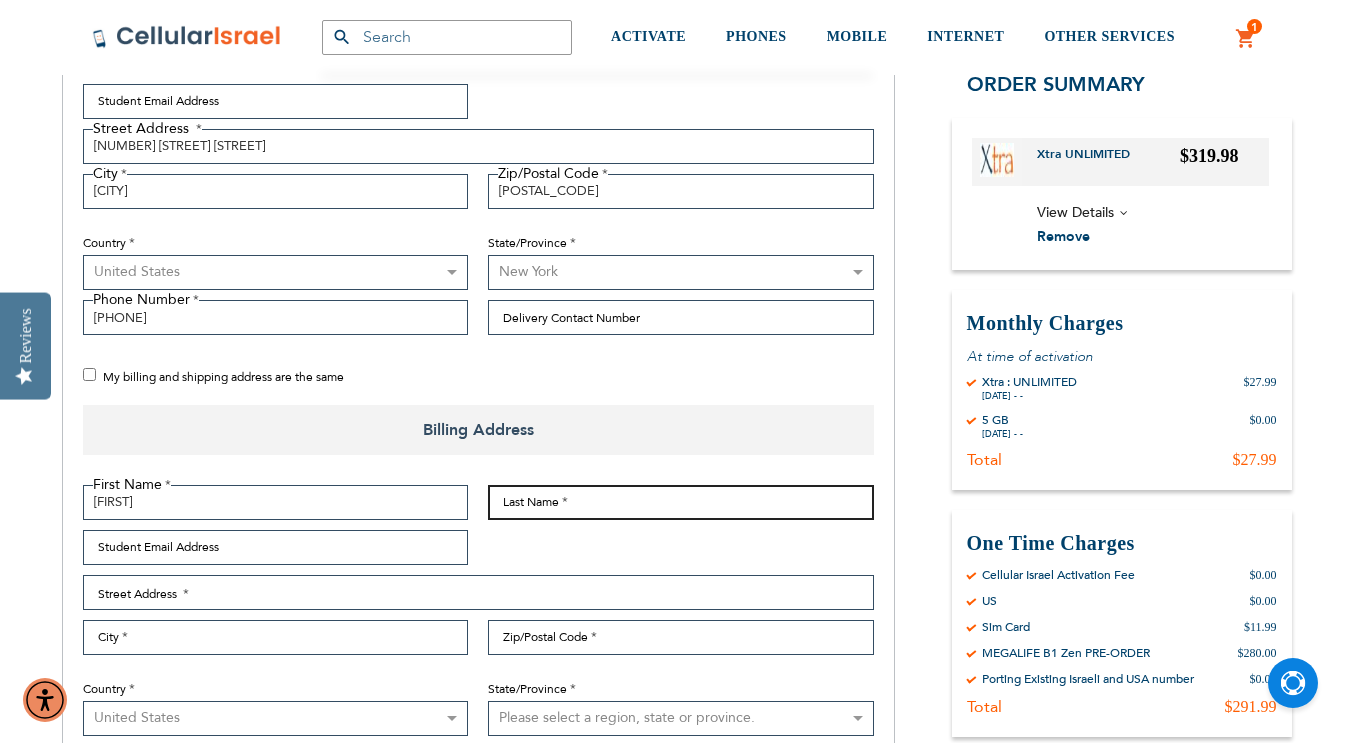 type on "[LAST]" 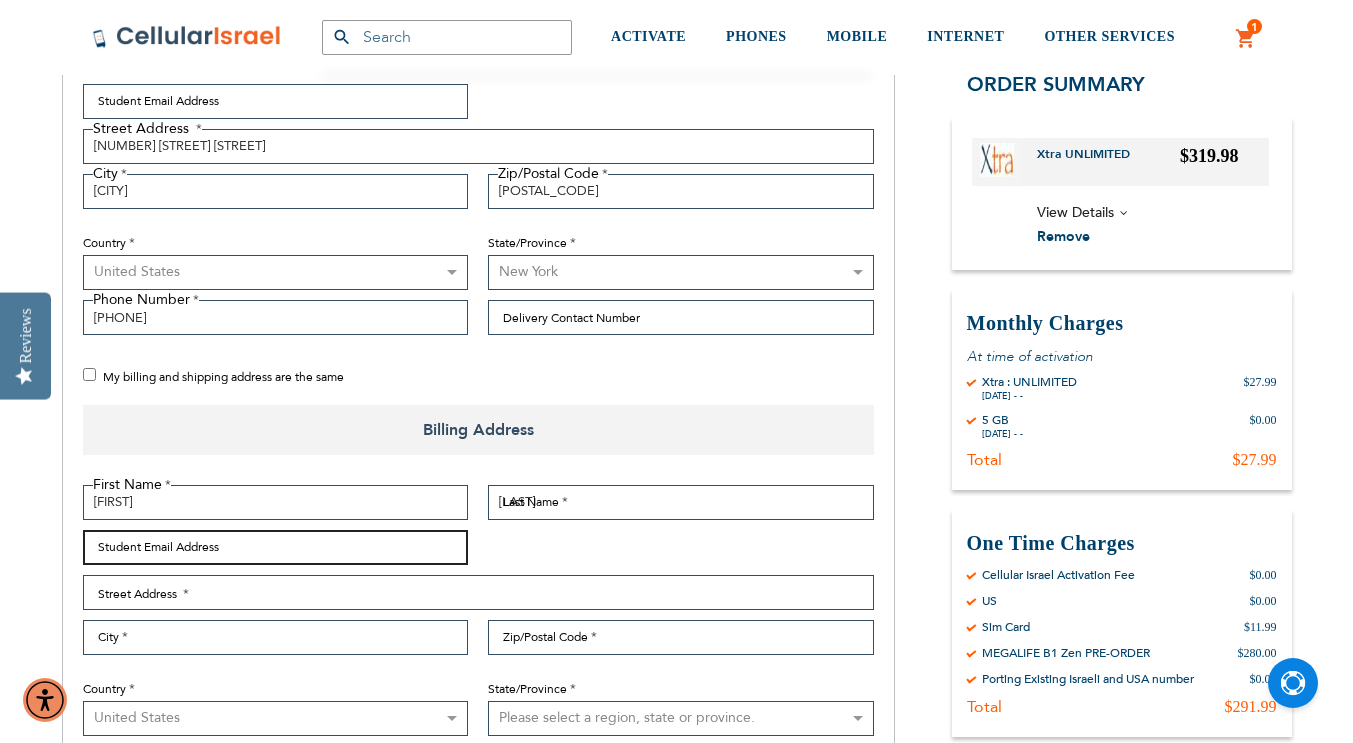 type on "[EMAIL]" 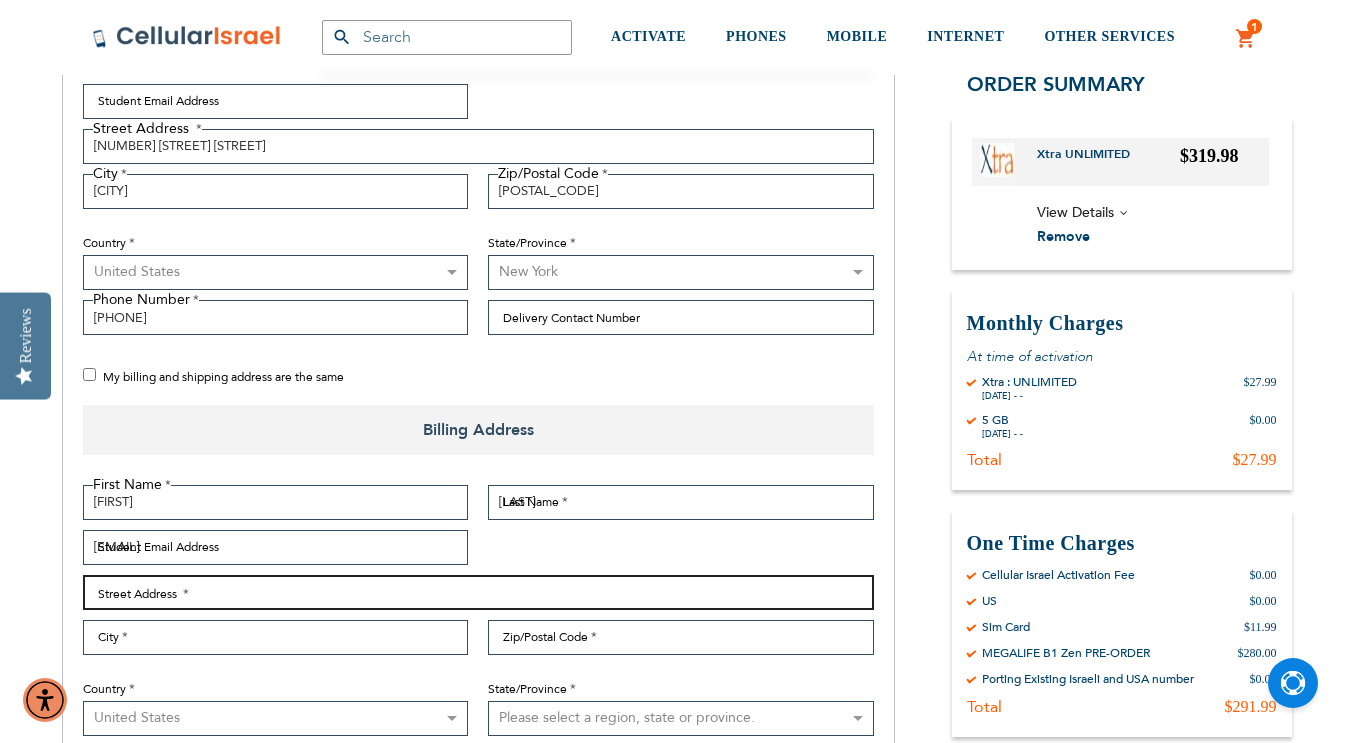 type on "[NUMBER] [STREET] [STREET]" 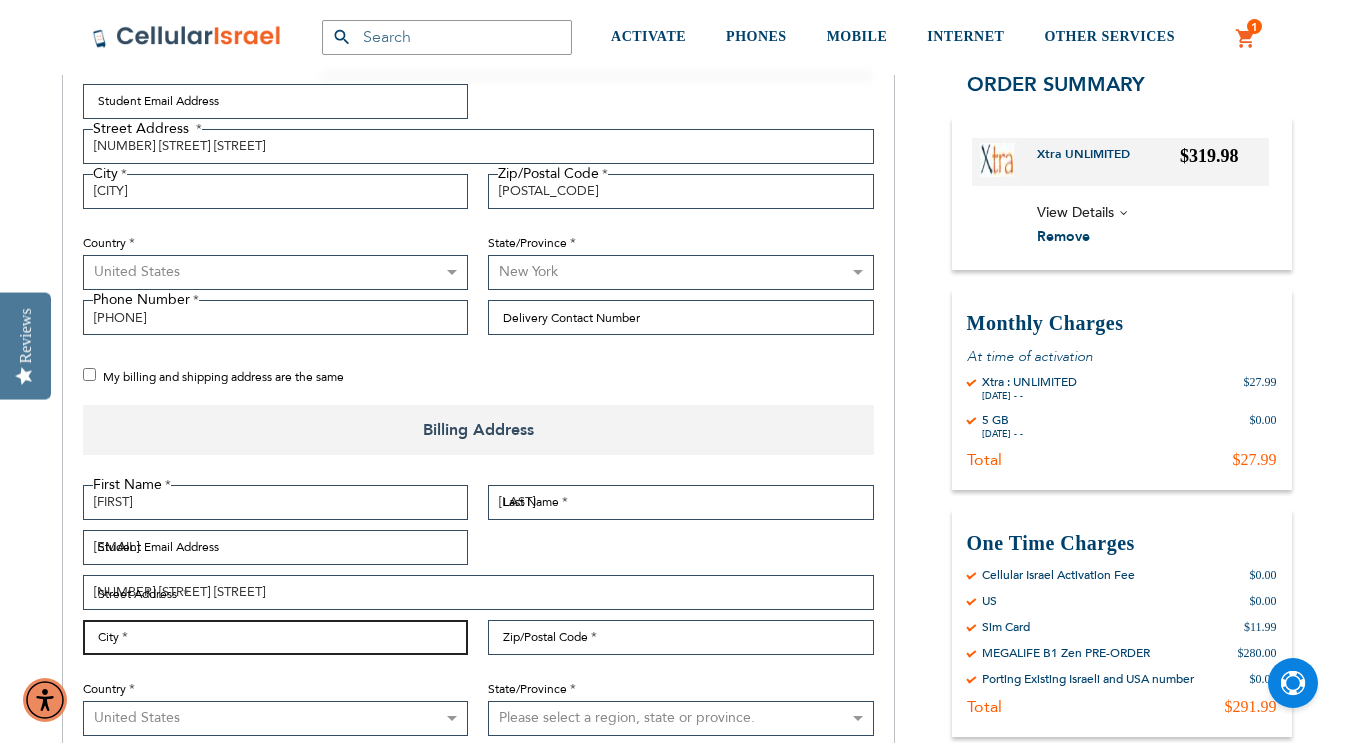 type on "[CITY]" 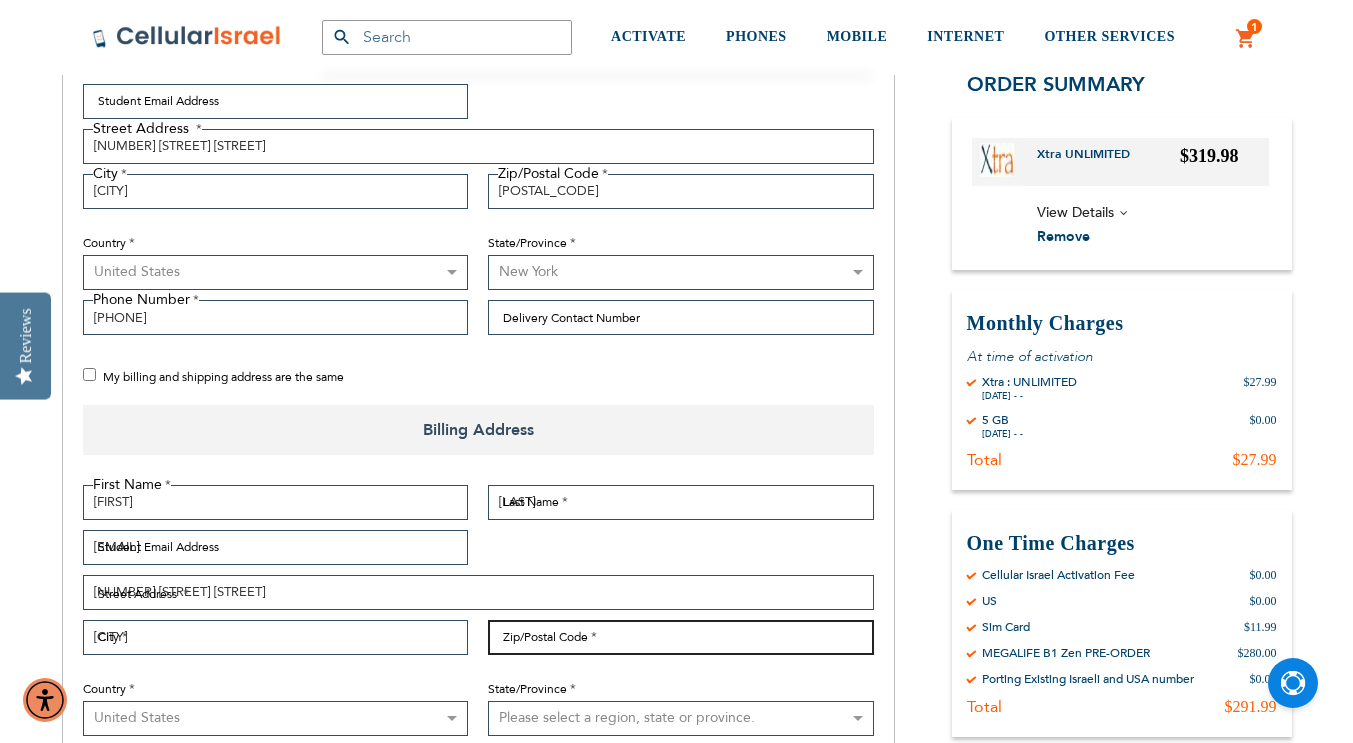 type on "[POSTAL_CODE]" 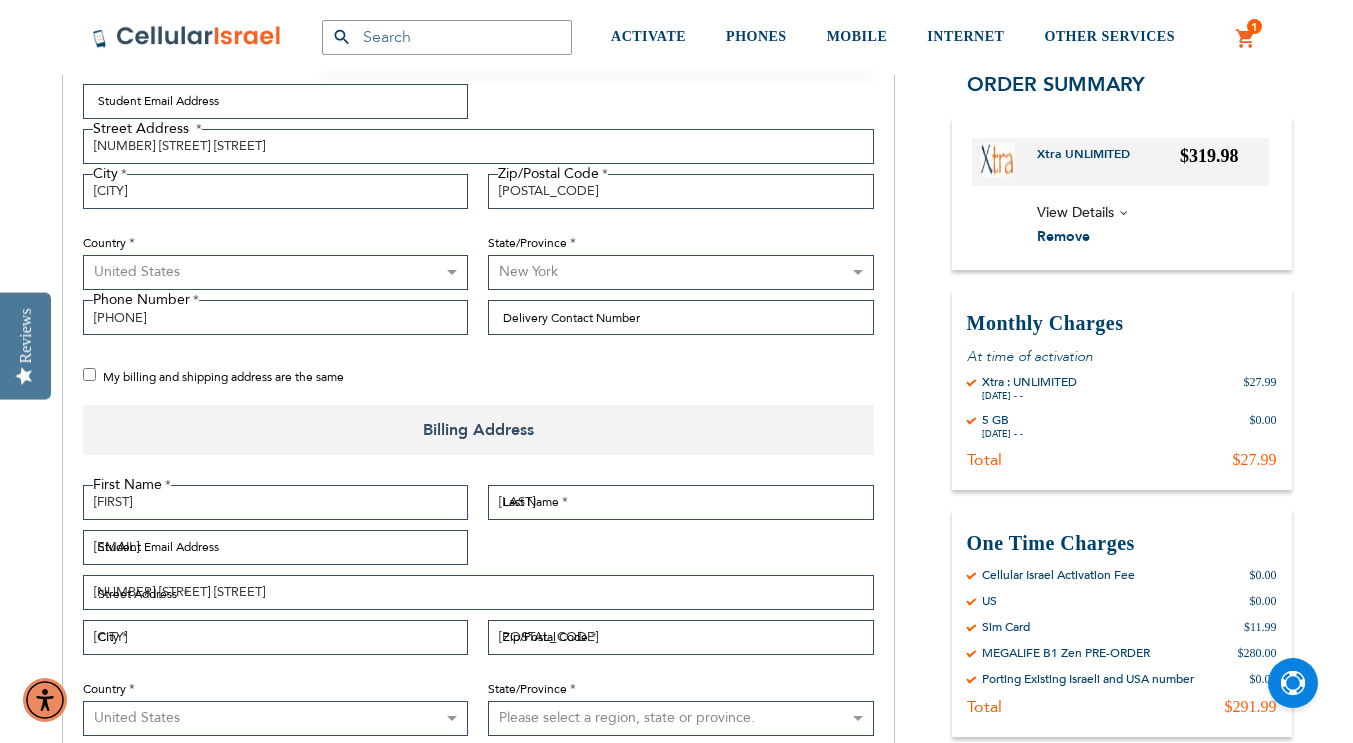 select on "43" 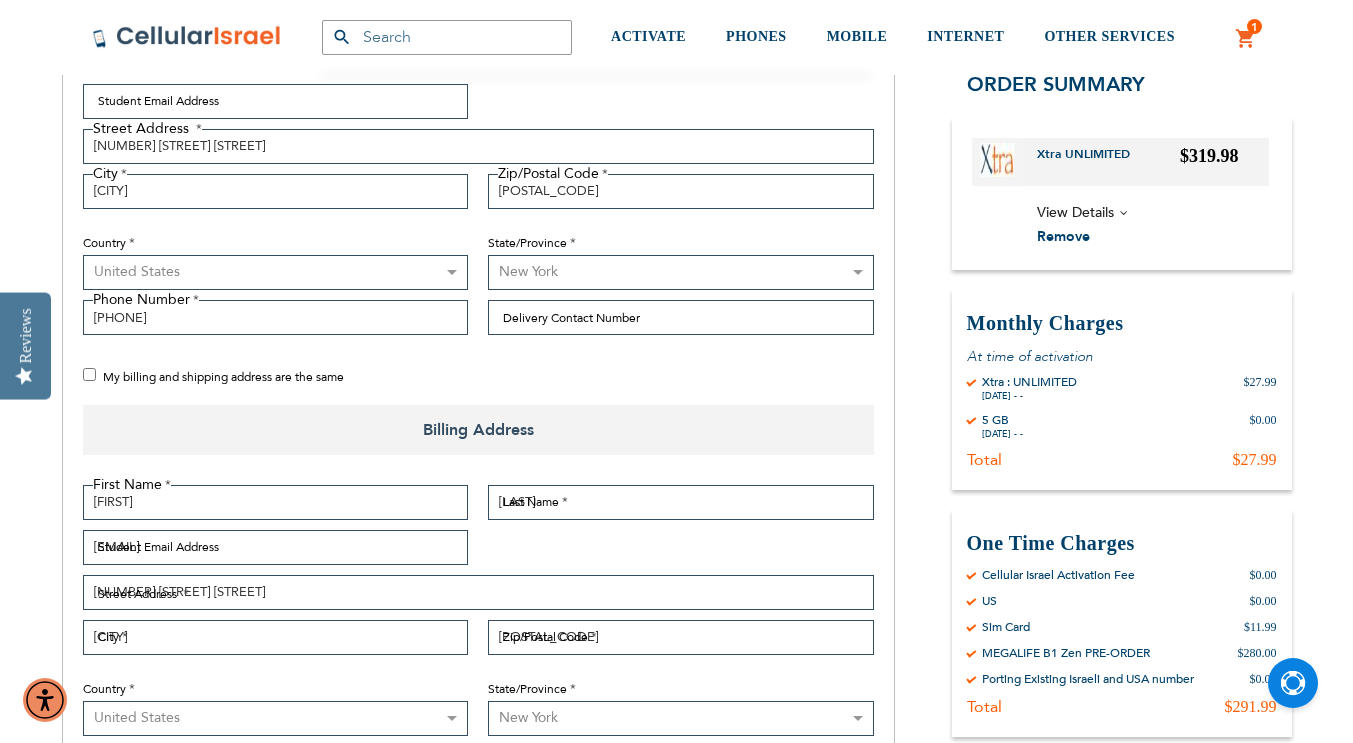 type on "[PHONE]" 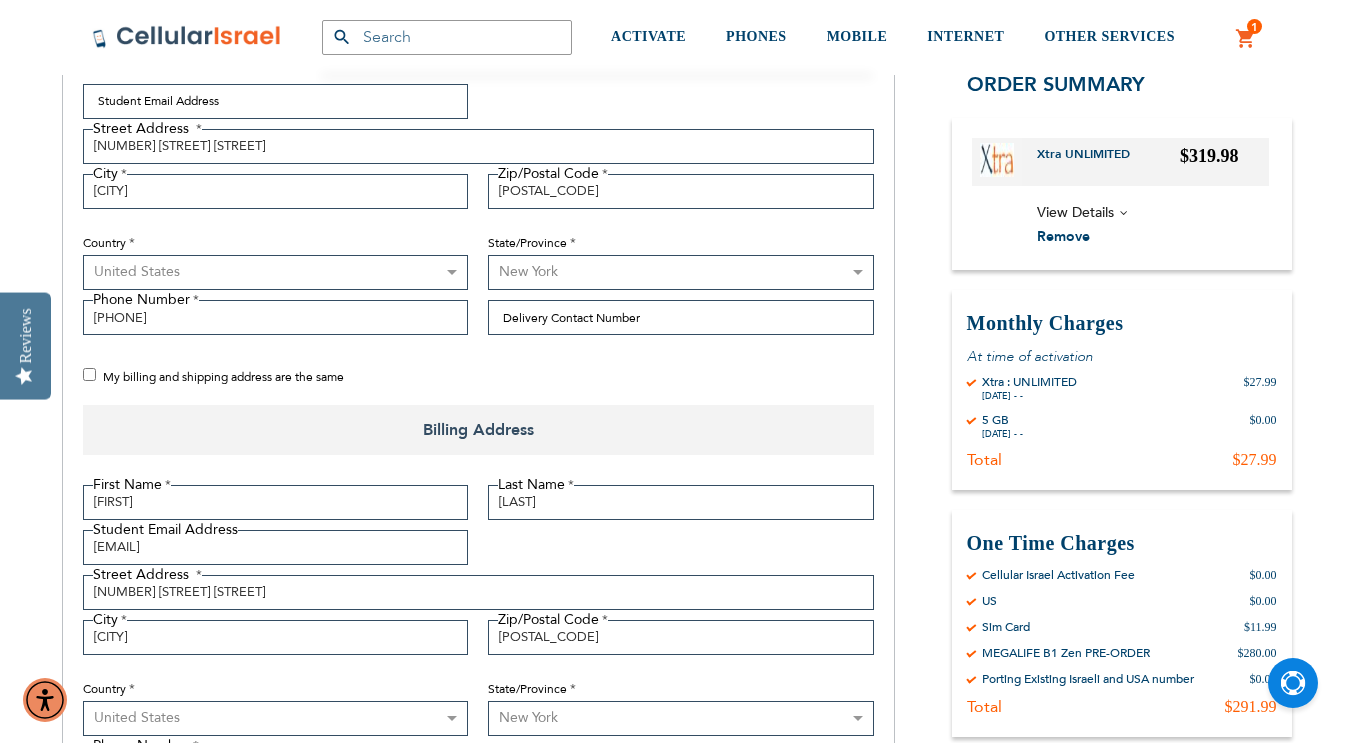 click on "[FIRST] [LAST]
[FIRST]
[LAST]
[LAST]
[EMAIL]
[EMAIL]
[STREET]
[STREET]: [STREET]
[NUMBER] [STREET] [STREET]
[CITY]
[CITY]" at bounding box center (478, 661) 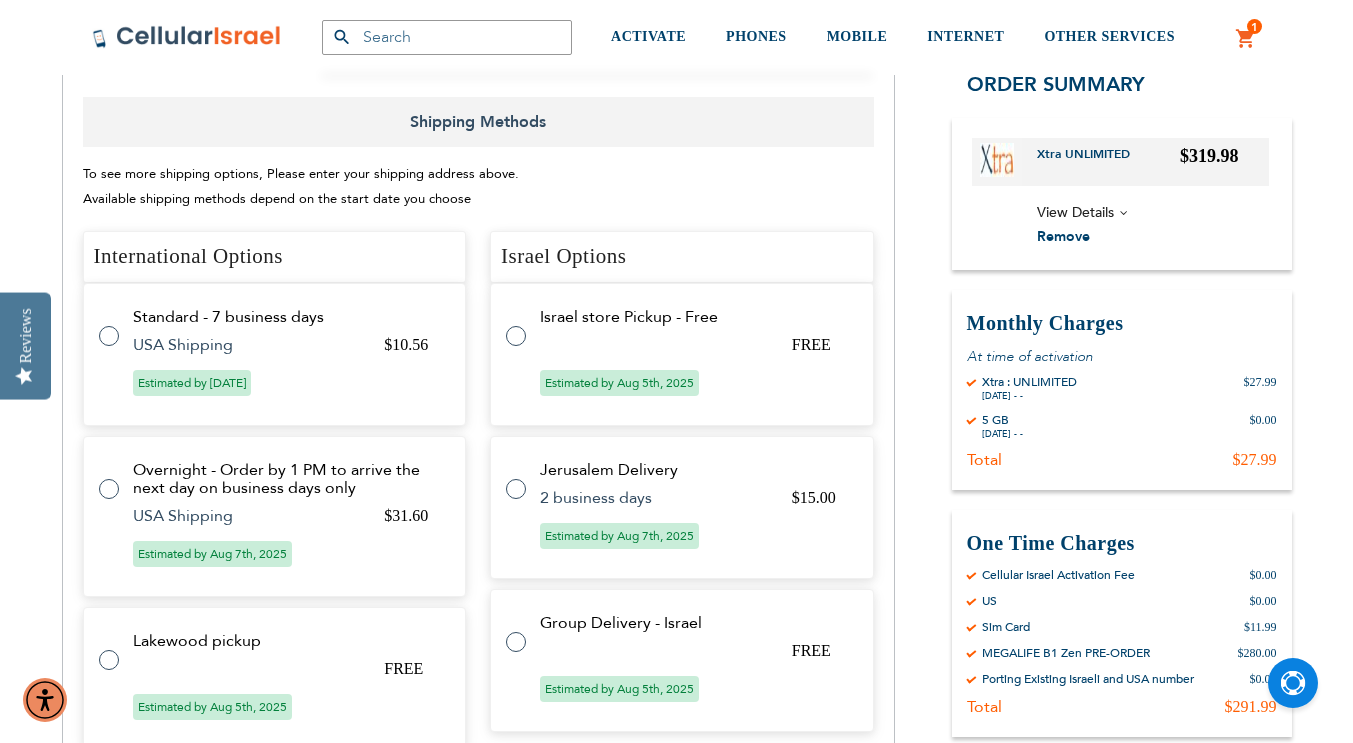 scroll, scrollTop: 1223, scrollLeft: 0, axis: vertical 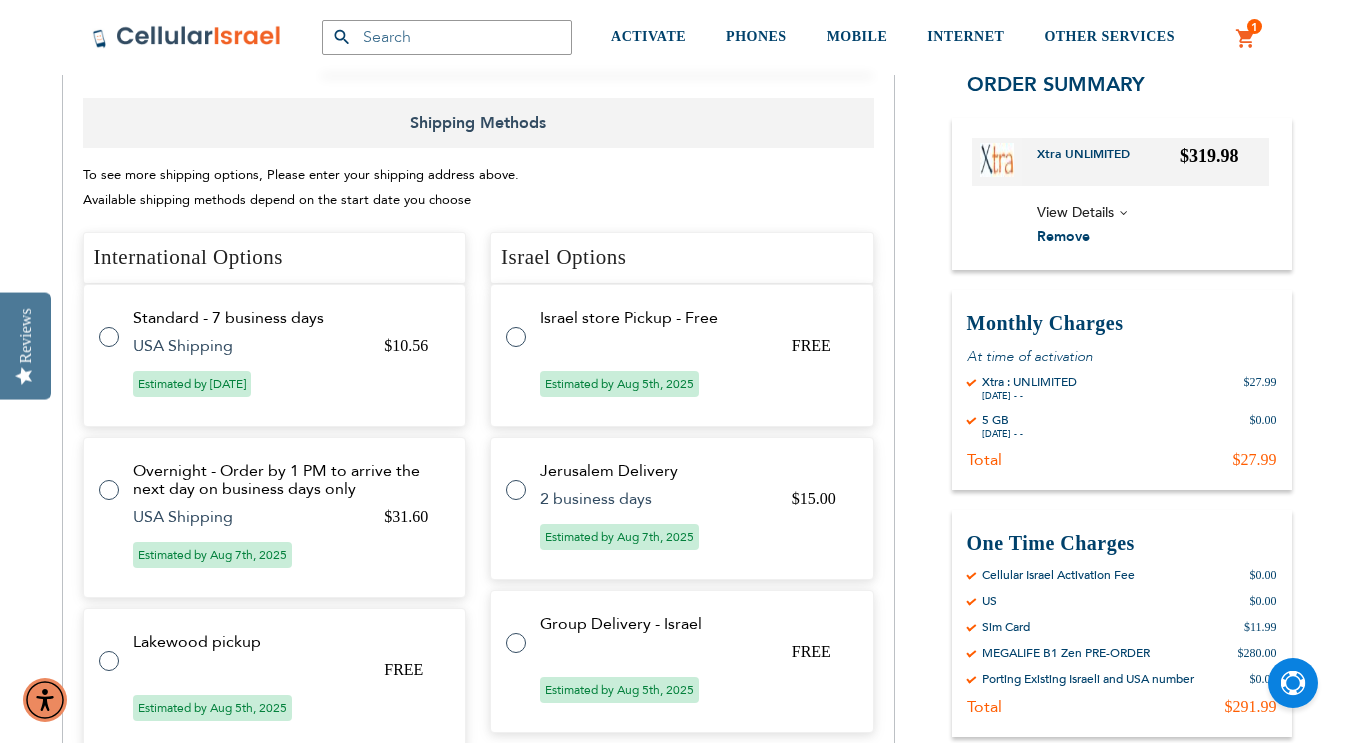 click at bounding box center (119, 325) 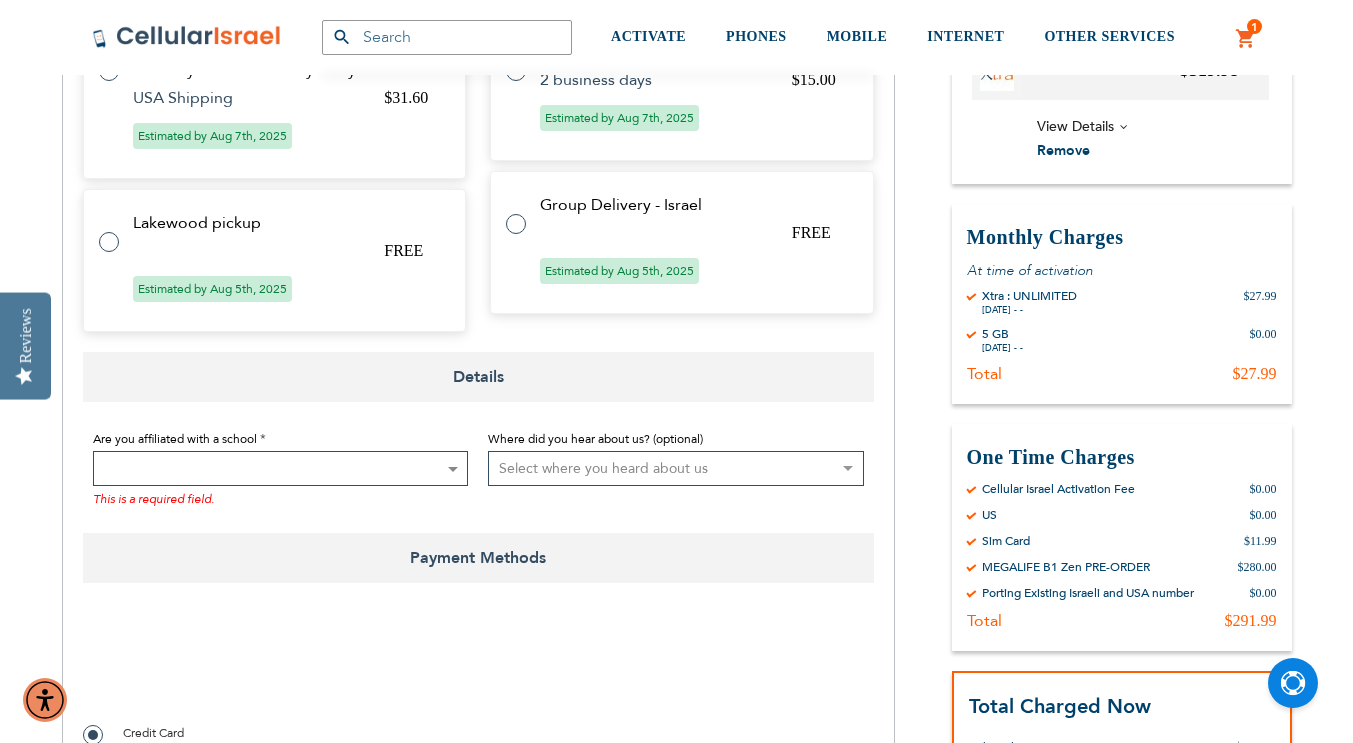 scroll, scrollTop: 1231, scrollLeft: 0, axis: vertical 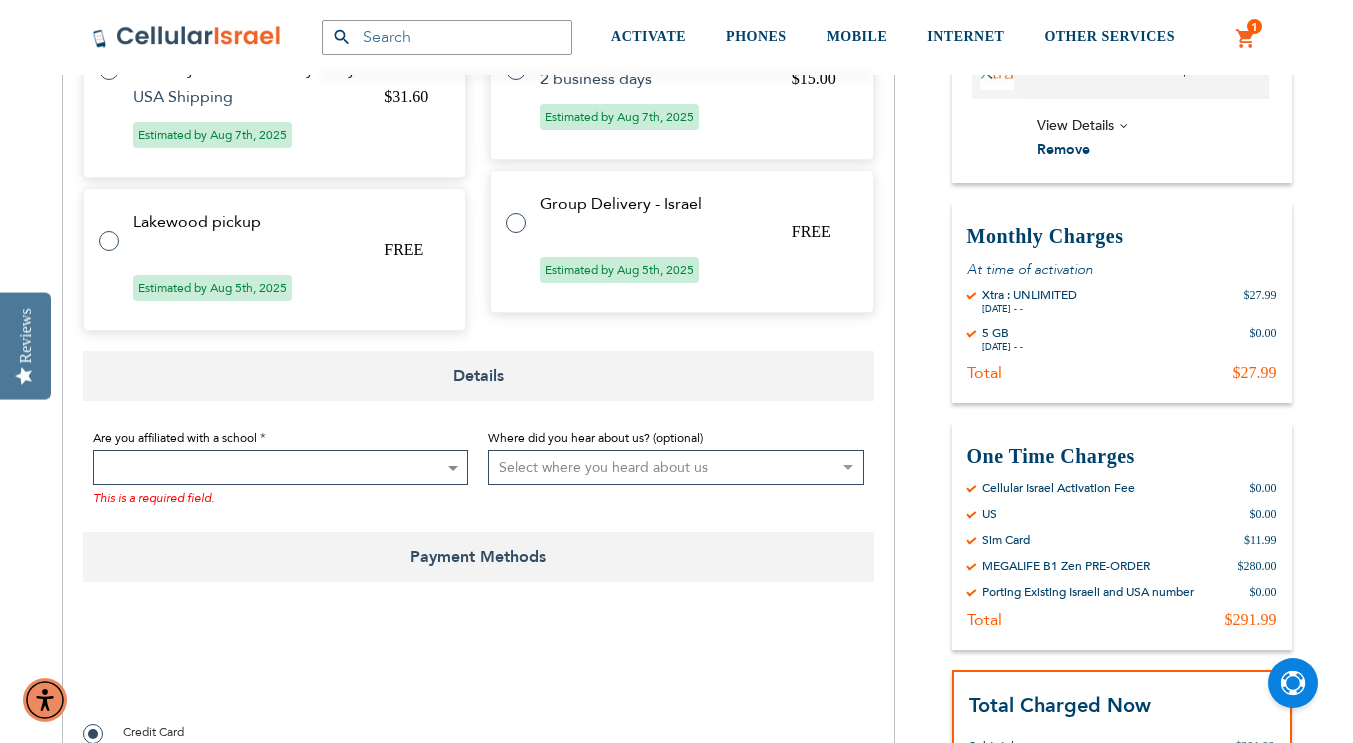 click at bounding box center (281, 467) 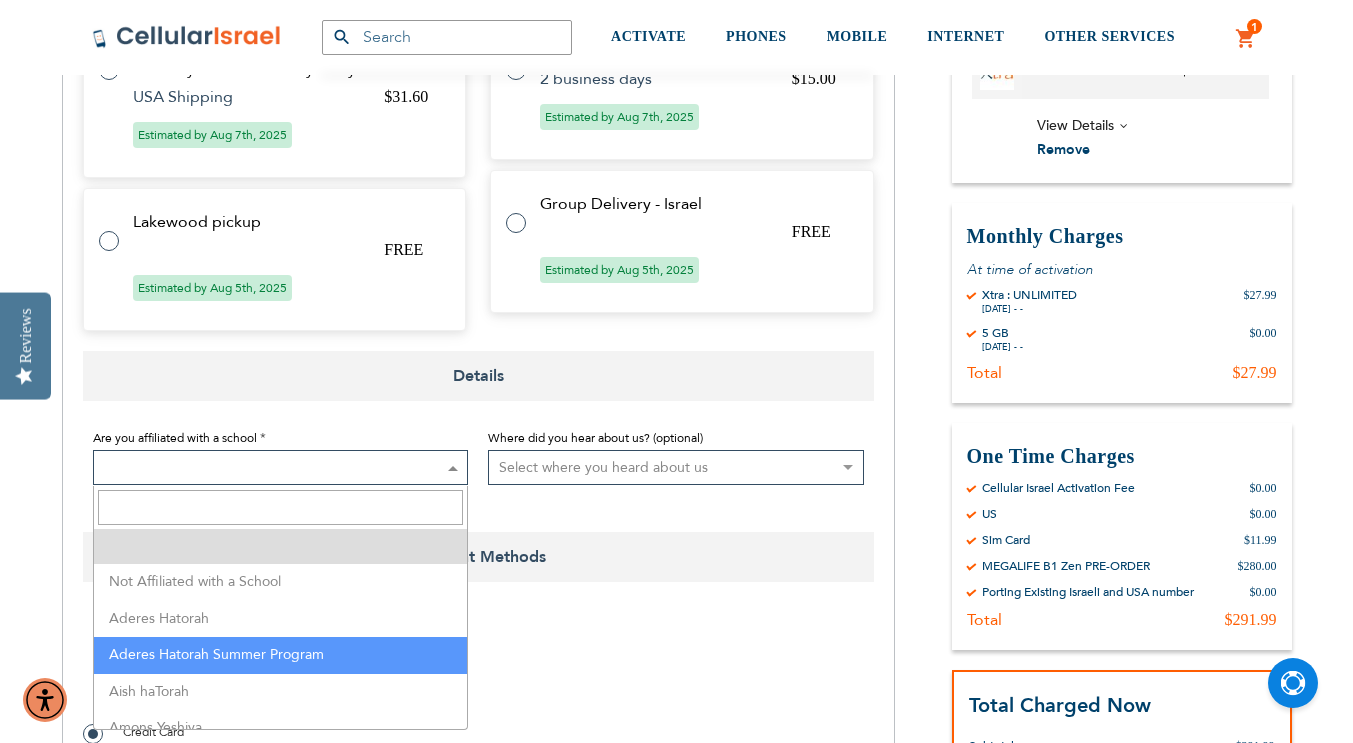 select on "3" 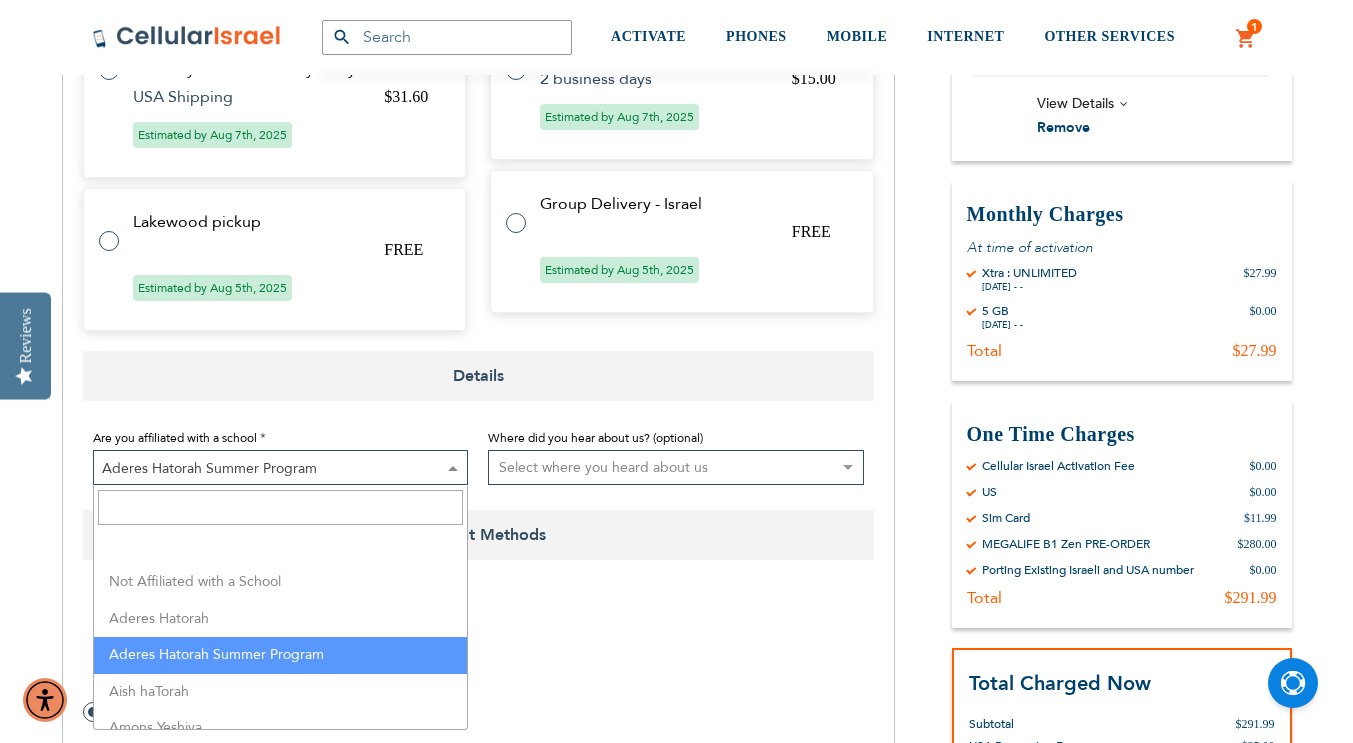 click on "Aderes Hatorah Summer Program" at bounding box center [281, 468] 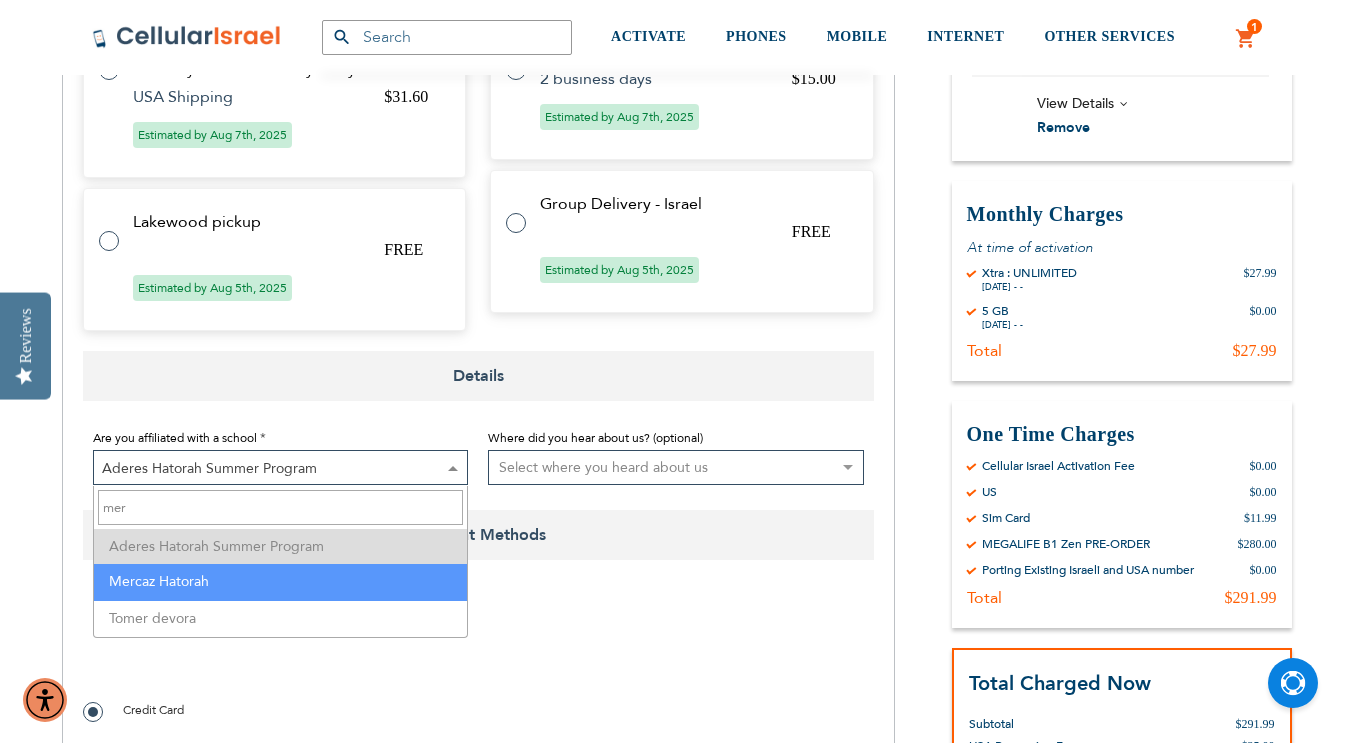 type on "mer" 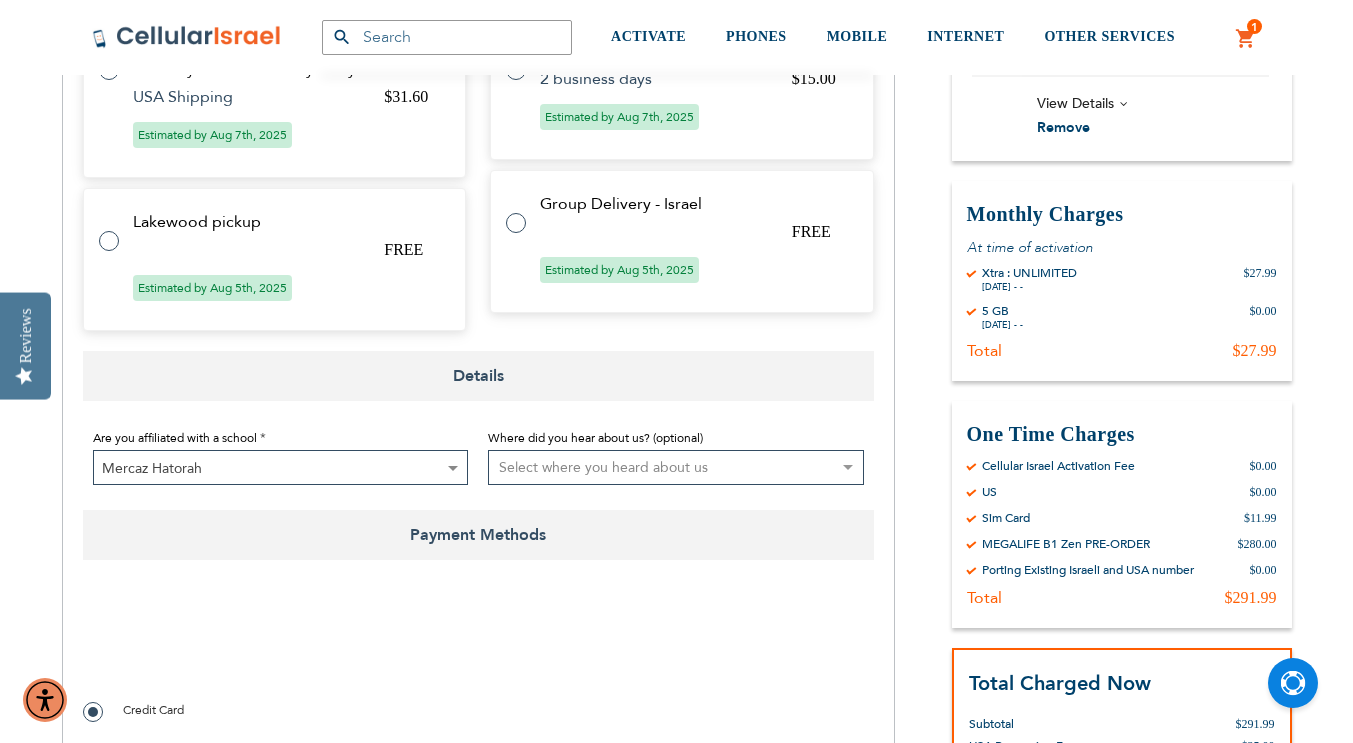 click at bounding box center (478, 644) 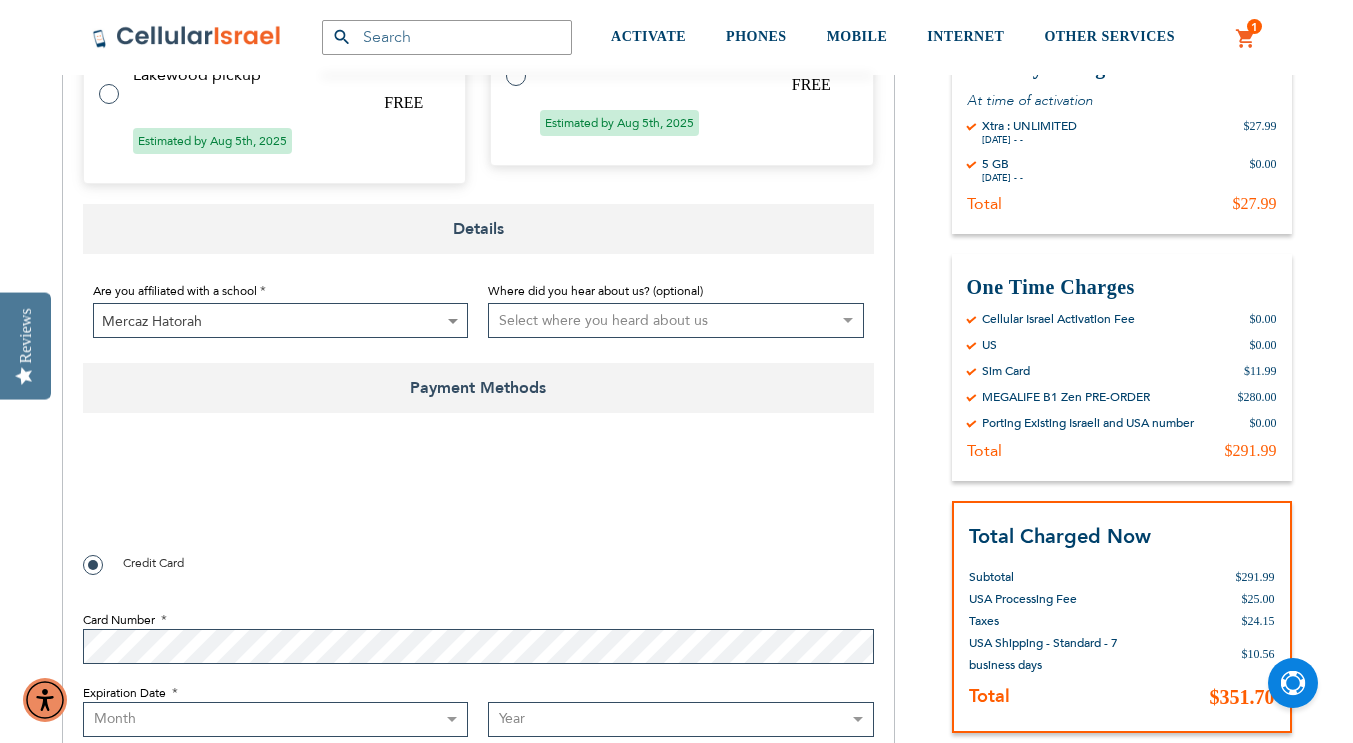 scroll, scrollTop: 1383, scrollLeft: 0, axis: vertical 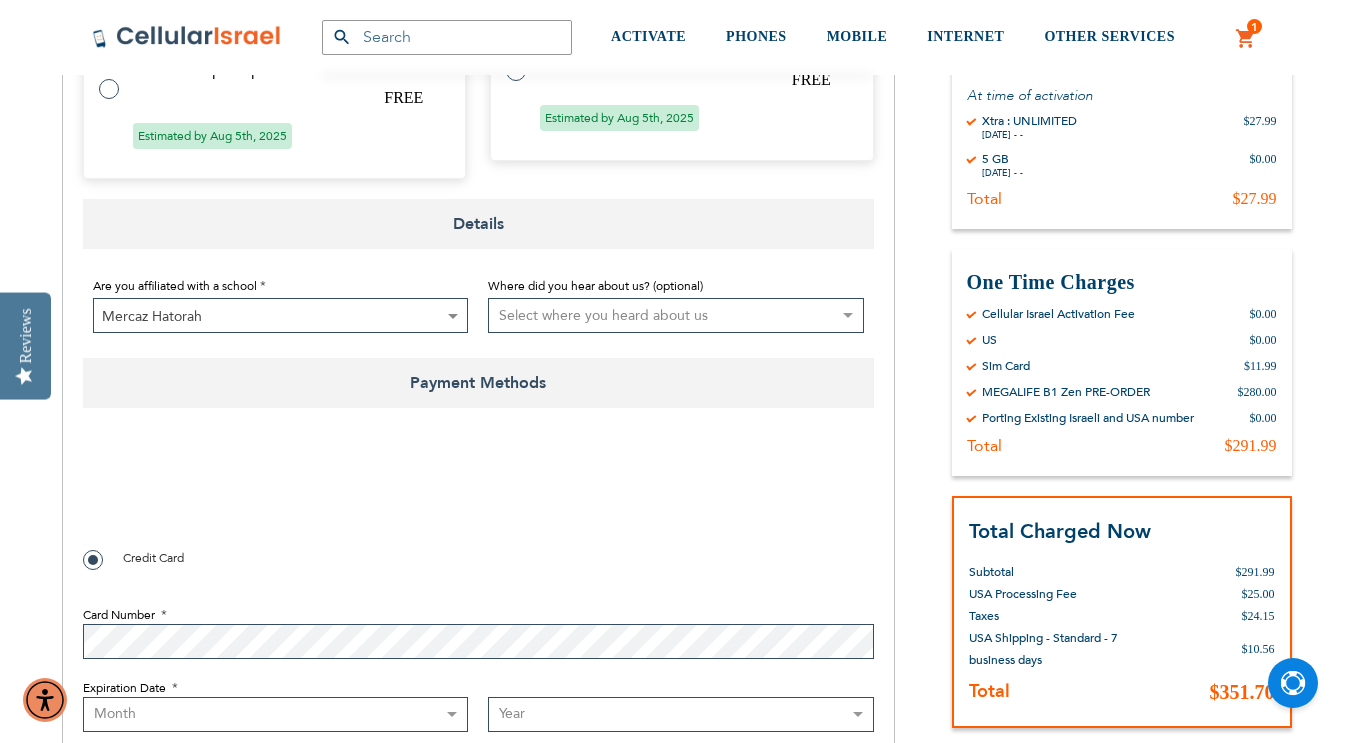 checkbox on "true" 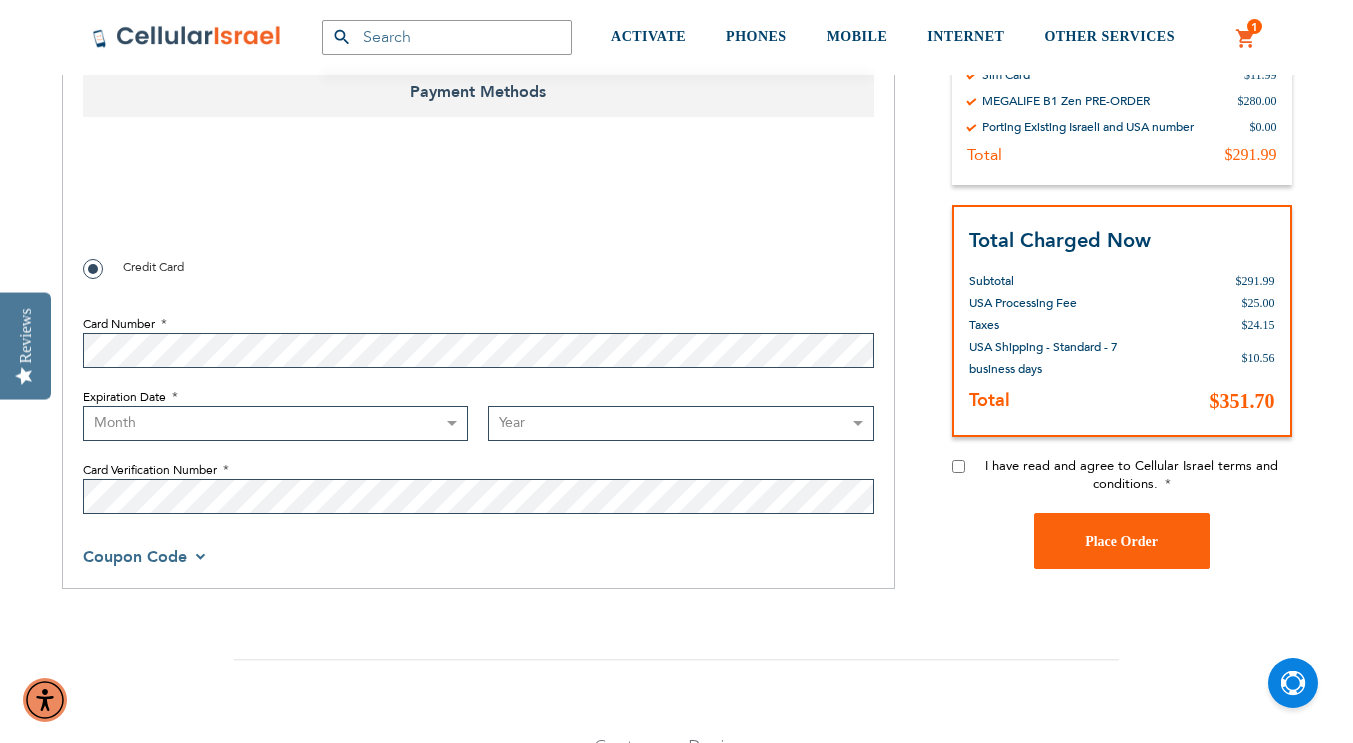 scroll, scrollTop: 1675, scrollLeft: 0, axis: vertical 